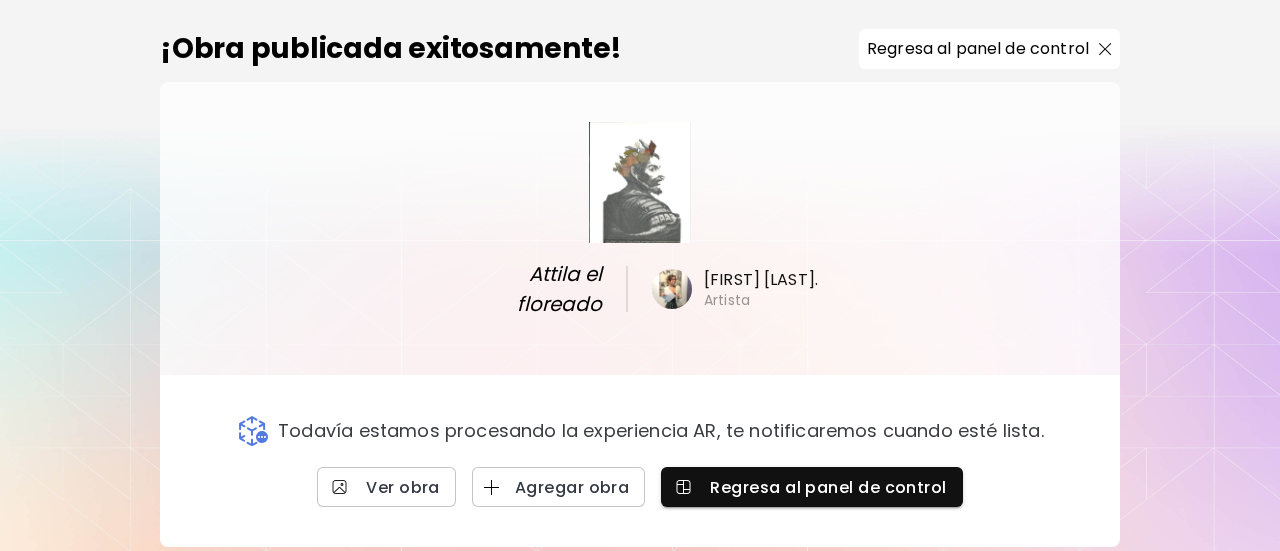 scroll, scrollTop: 0, scrollLeft: 0, axis: both 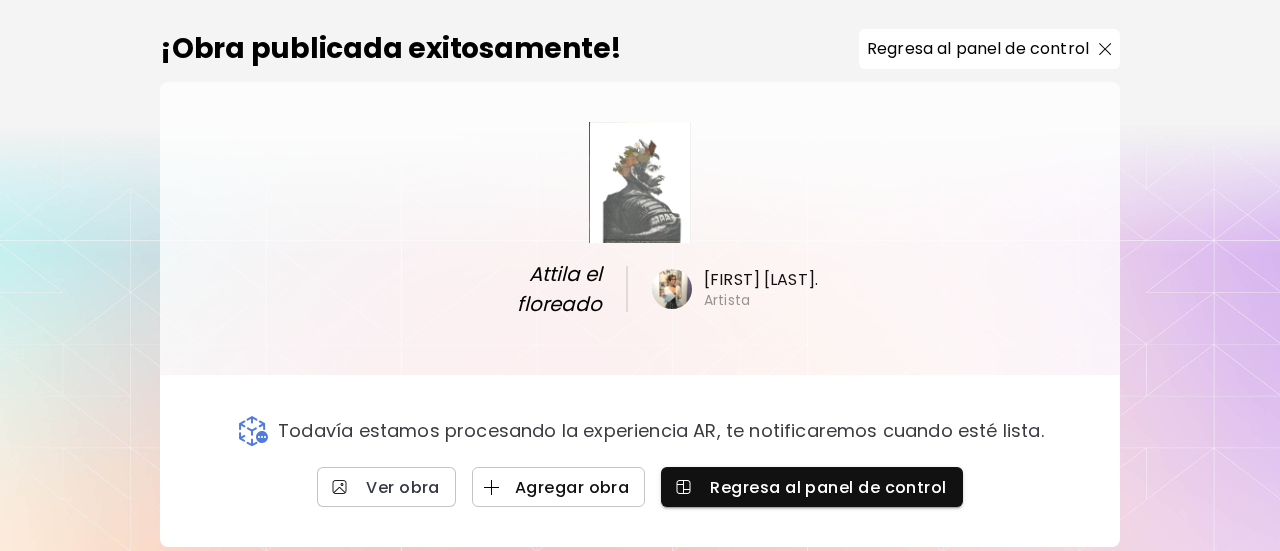 click on "Agregar obra" at bounding box center [559, 487] 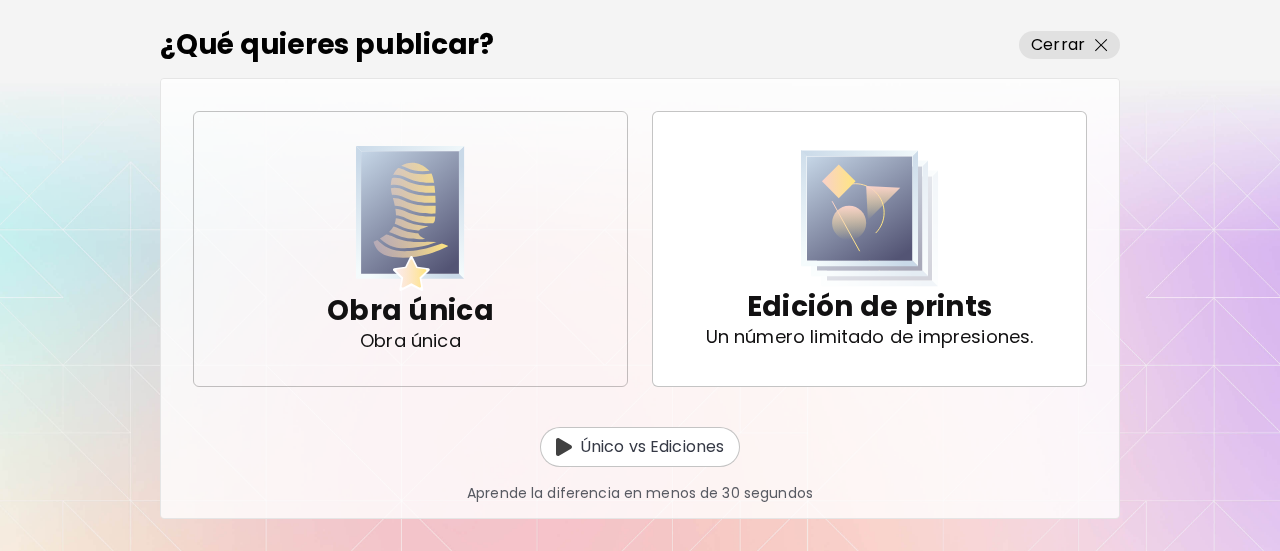 click on "Obra única" at bounding box center [410, 311] 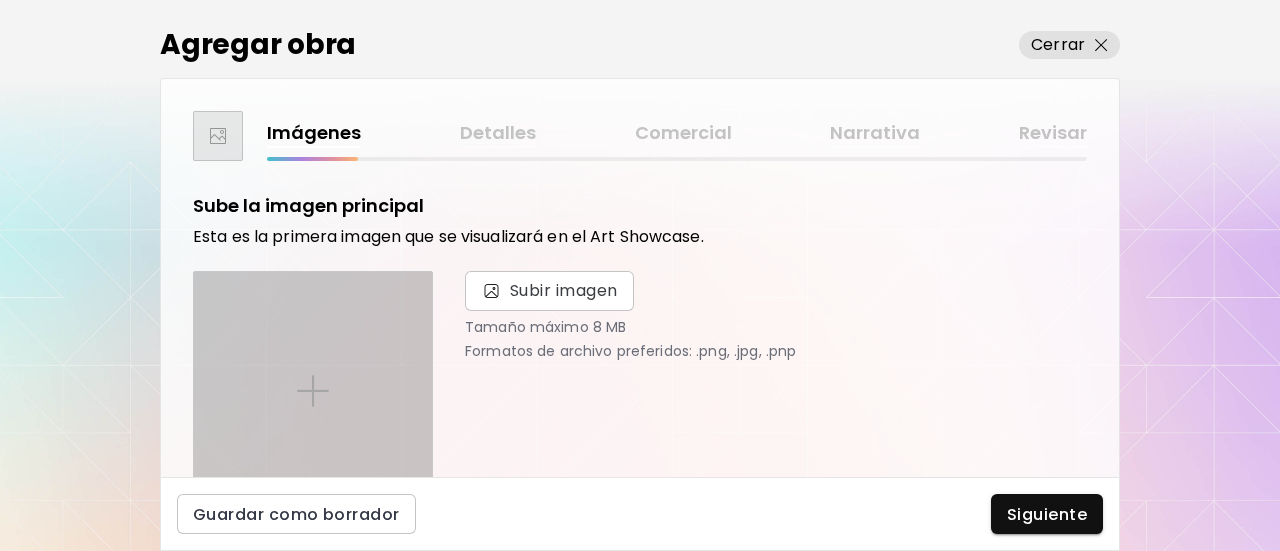 click at bounding box center [313, 391] 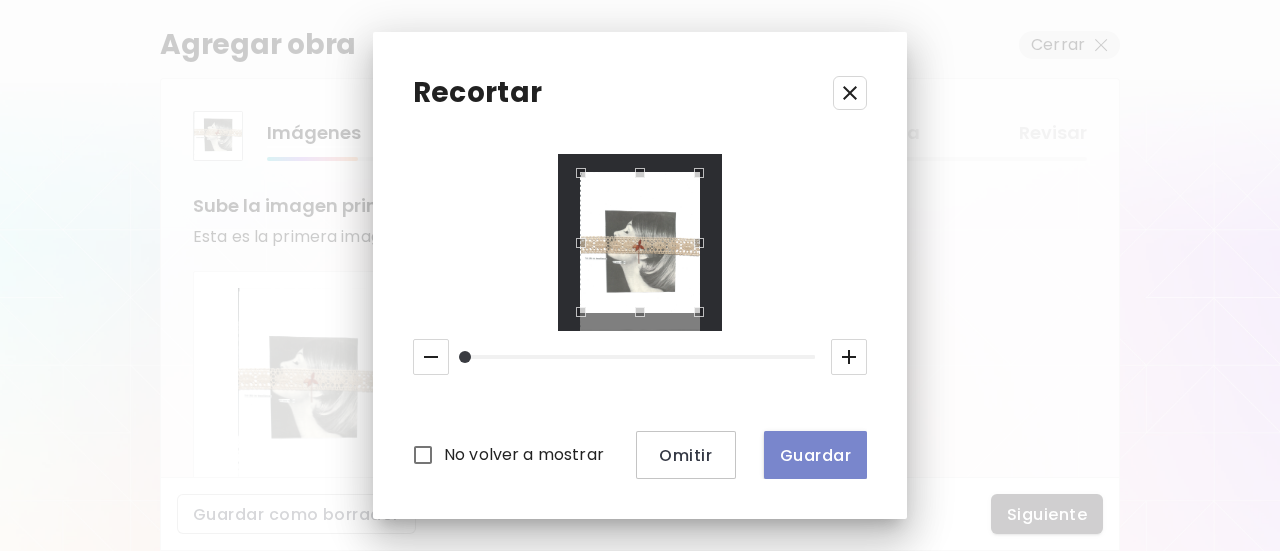 click on "Guardar" at bounding box center [815, 455] 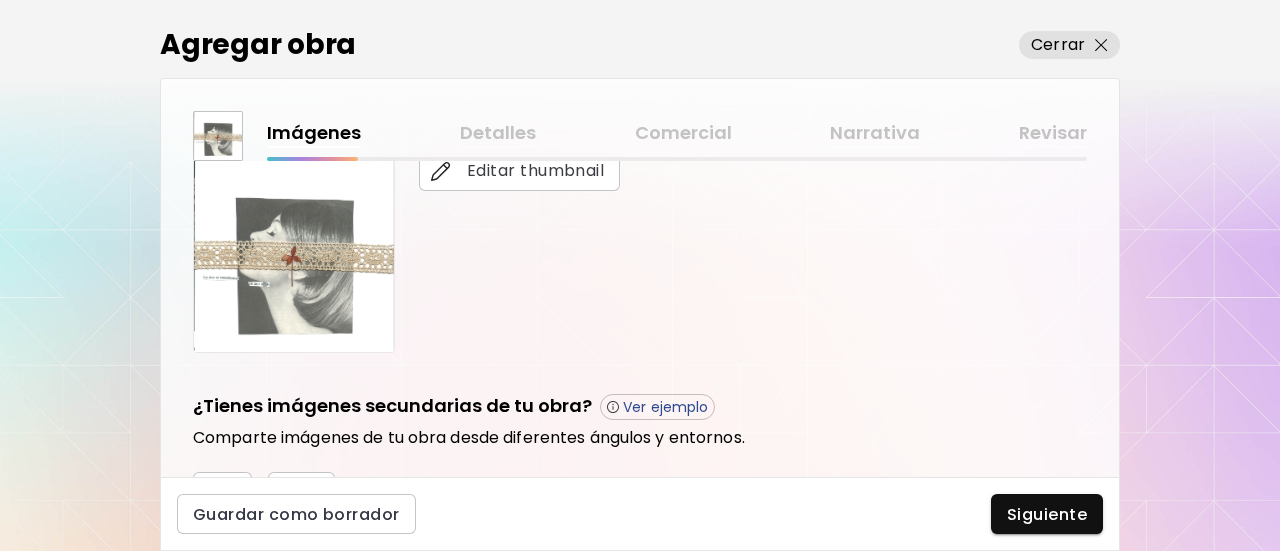 scroll, scrollTop: 700, scrollLeft: 0, axis: vertical 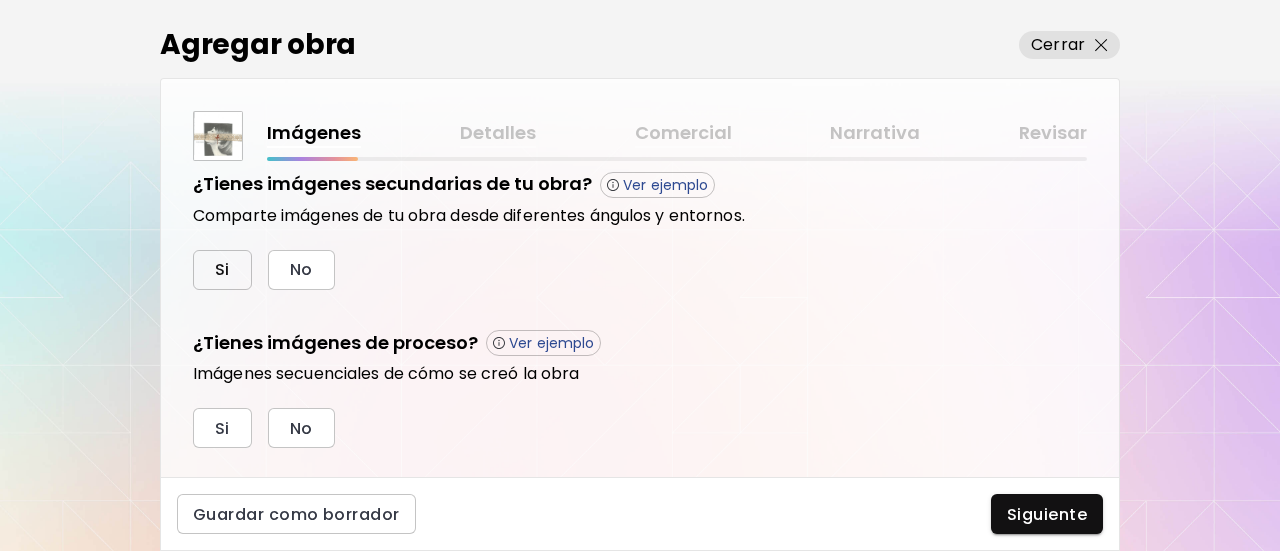 click on "Si" at bounding box center (222, 270) 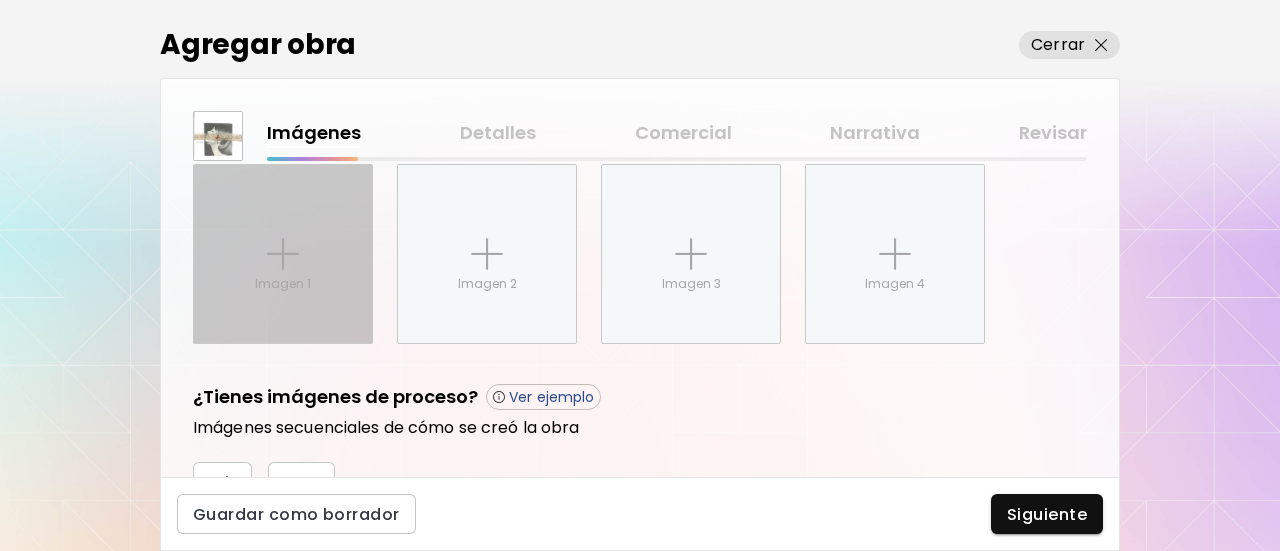 scroll, scrollTop: 843, scrollLeft: 0, axis: vertical 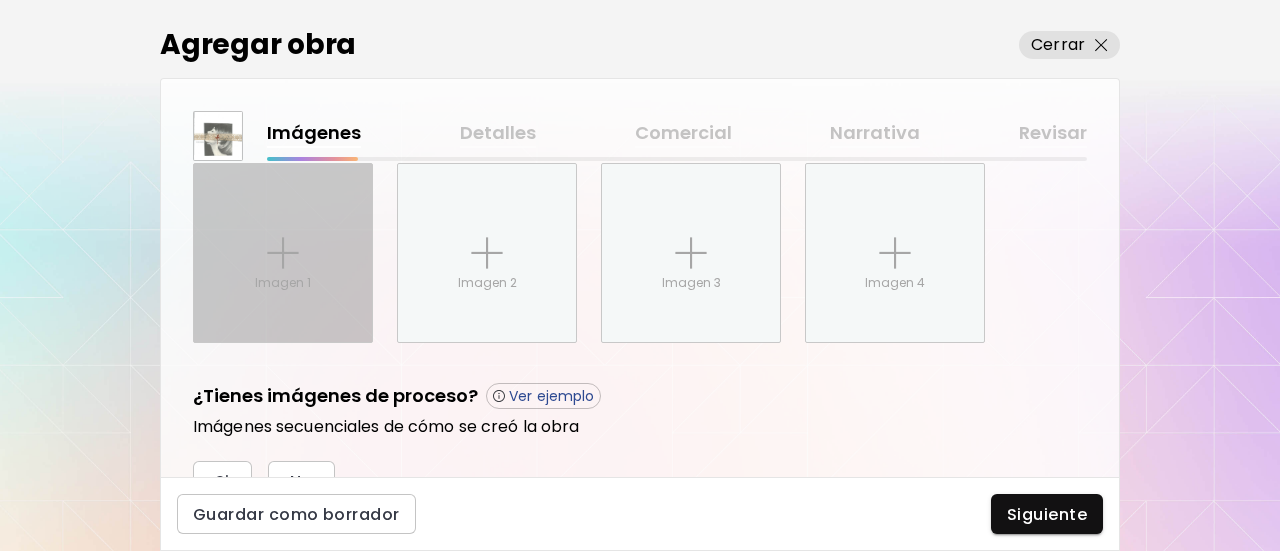 click on "Imagen 1" at bounding box center [283, 253] 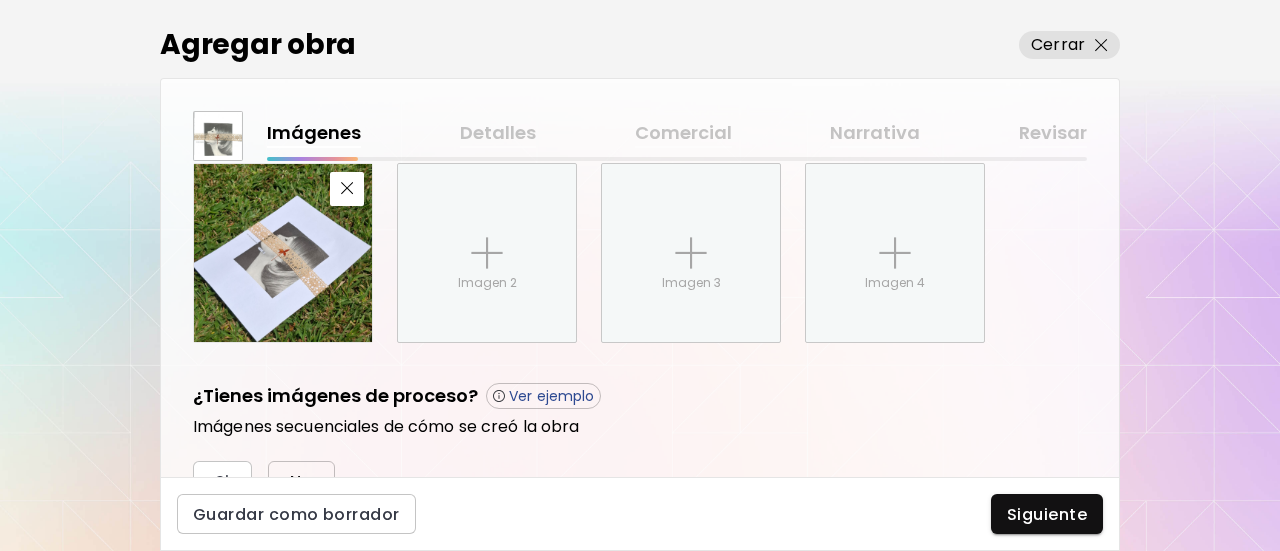 click on "No" at bounding box center (301, 481) 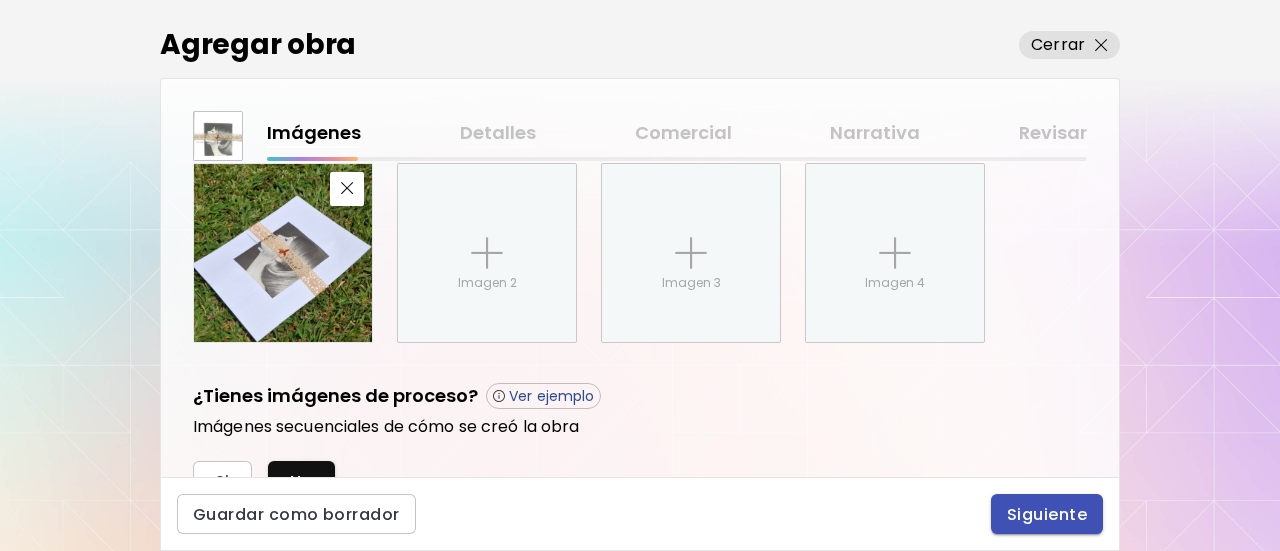 click on "Siguiente" at bounding box center (1047, 514) 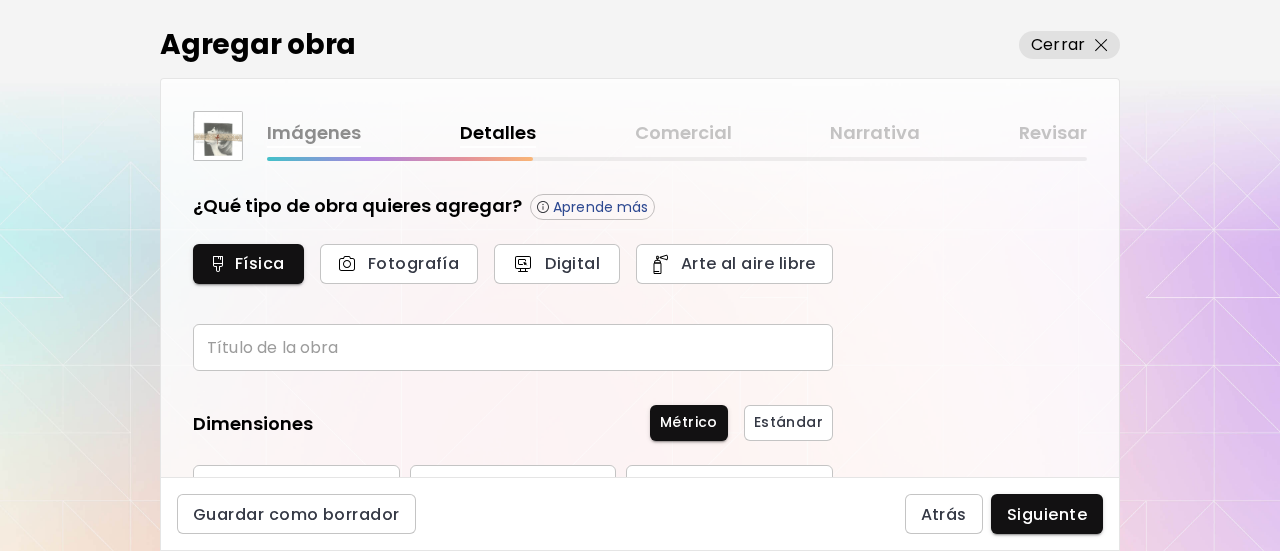 click at bounding box center [513, 347] 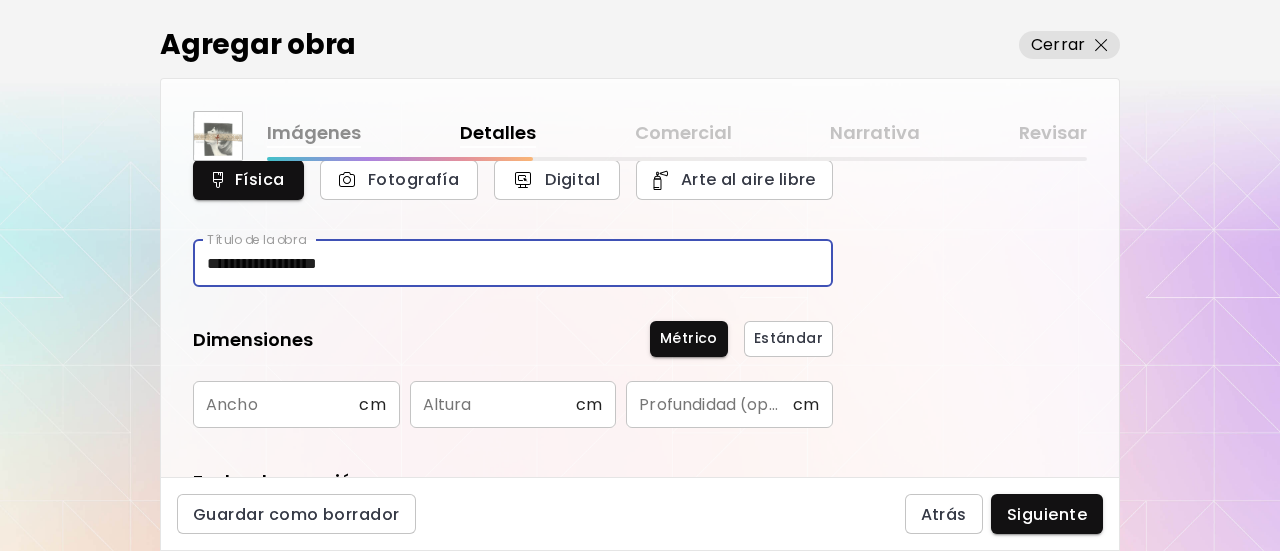 scroll, scrollTop: 200, scrollLeft: 0, axis: vertical 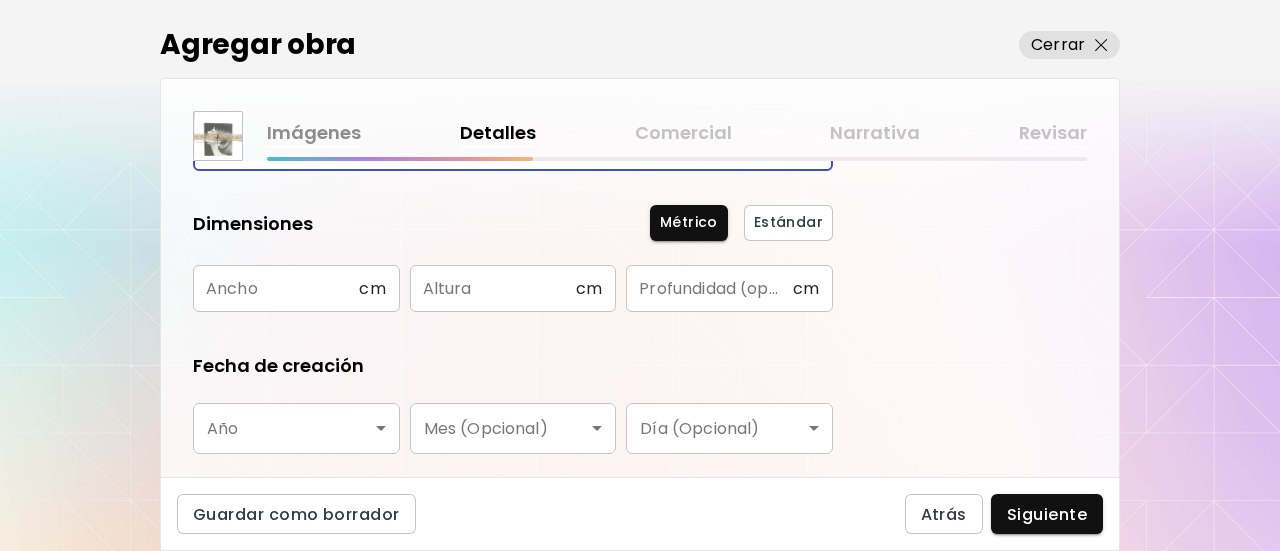 type on "**********" 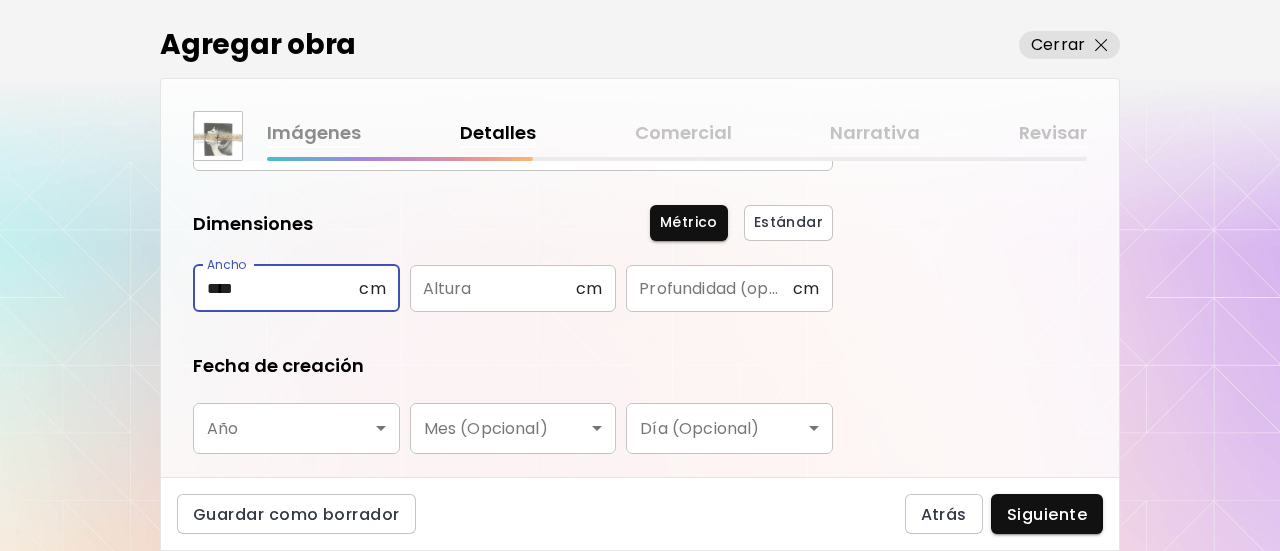 type on "****" 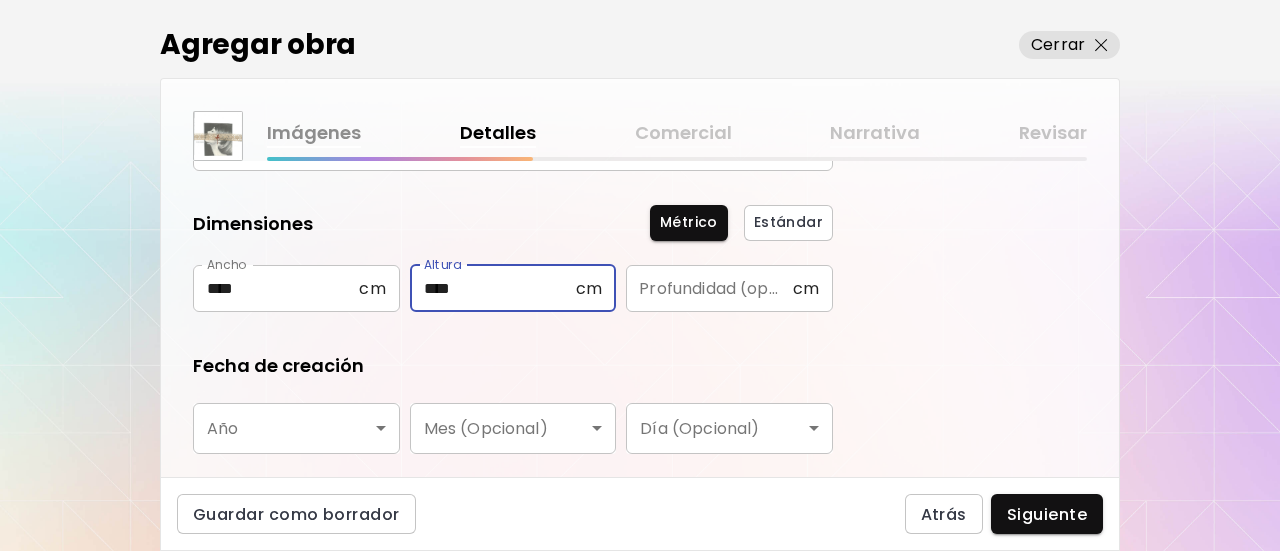 type on "****" 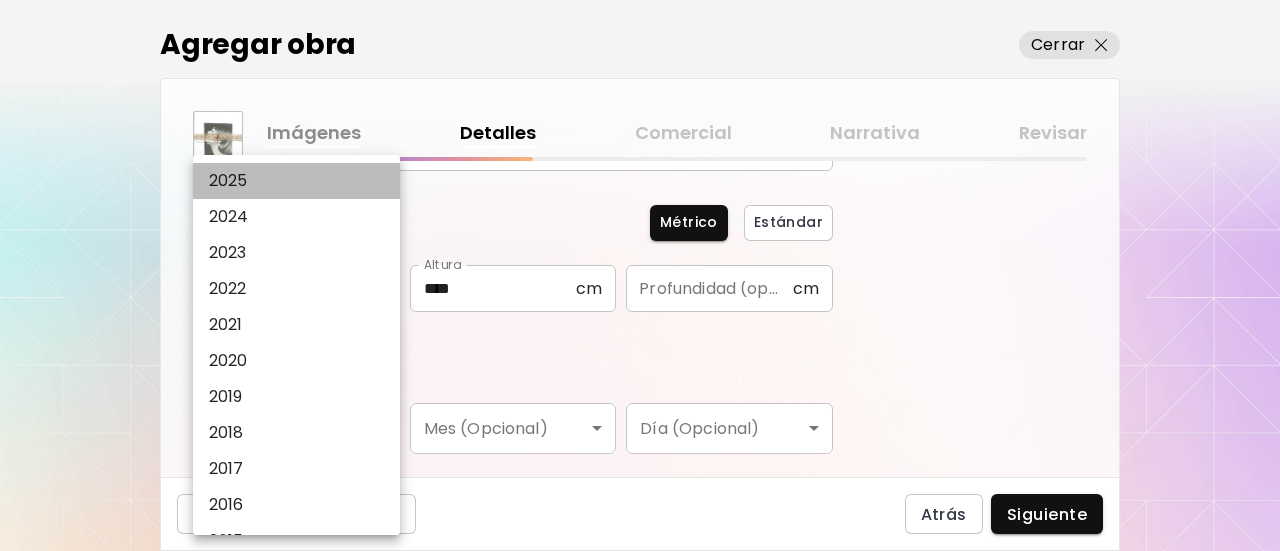 click on "2025" at bounding box center (301, 181) 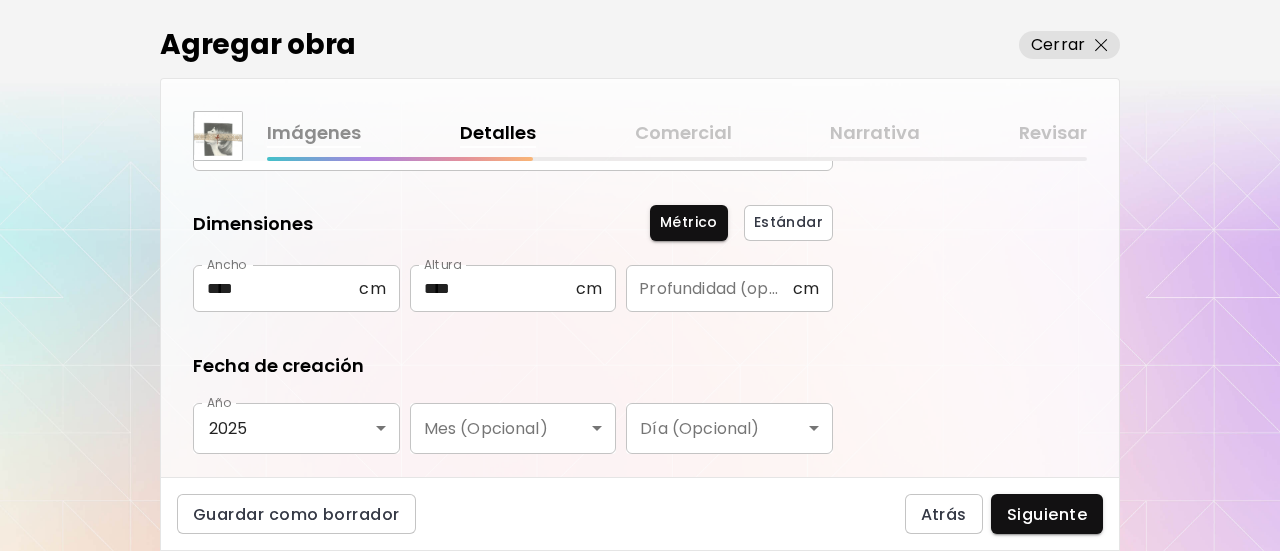 click on "Fecha de creación" at bounding box center (513, 366) 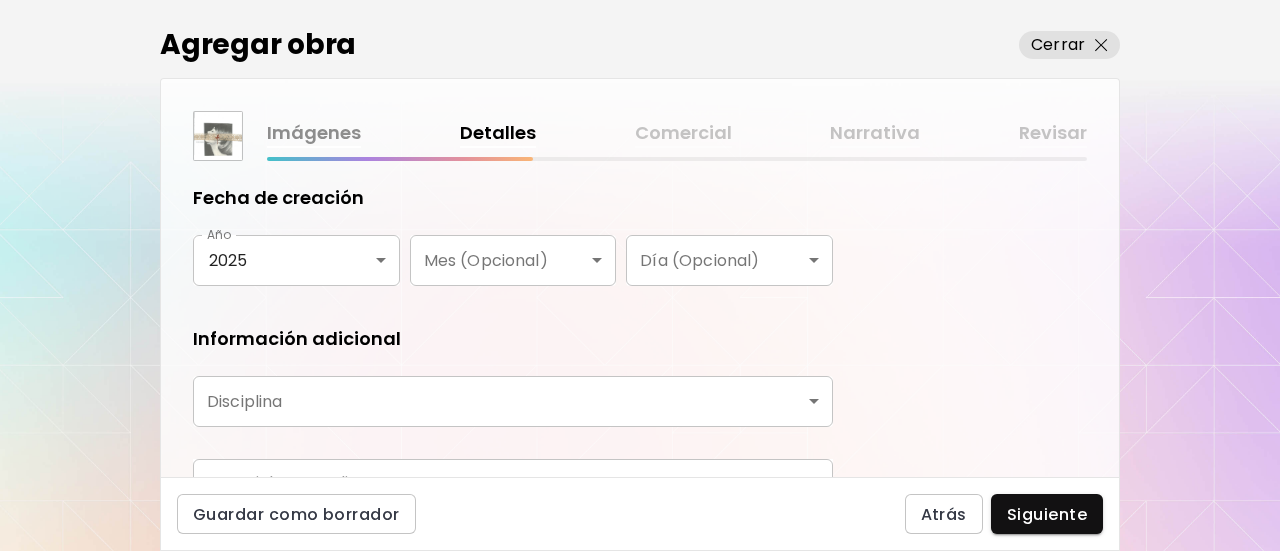scroll, scrollTop: 400, scrollLeft: 0, axis: vertical 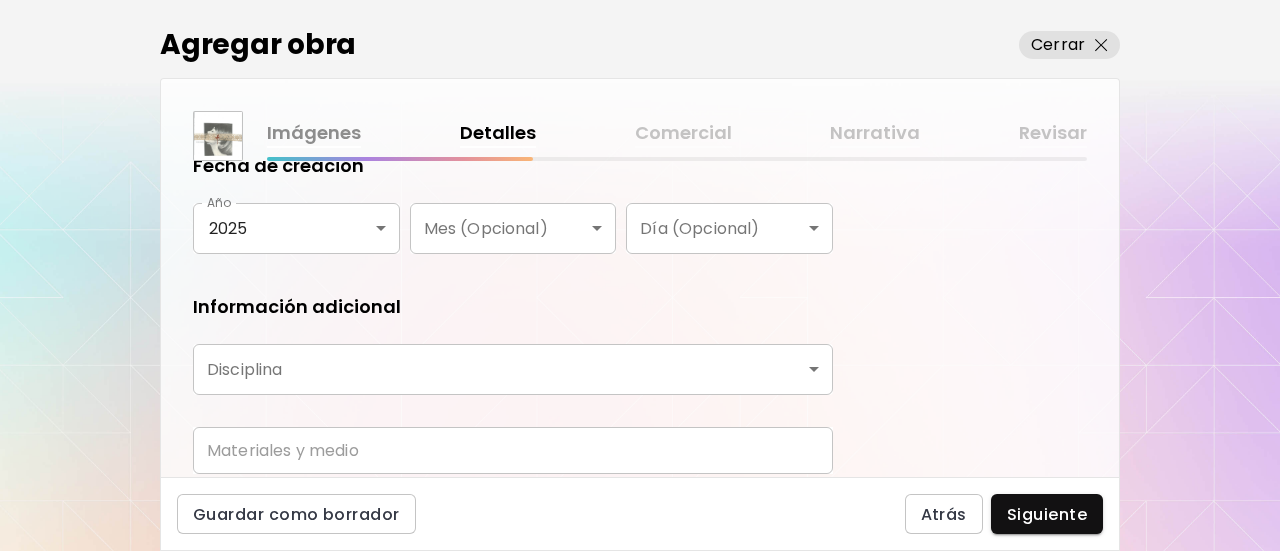 click on "**********" at bounding box center (640, 275) 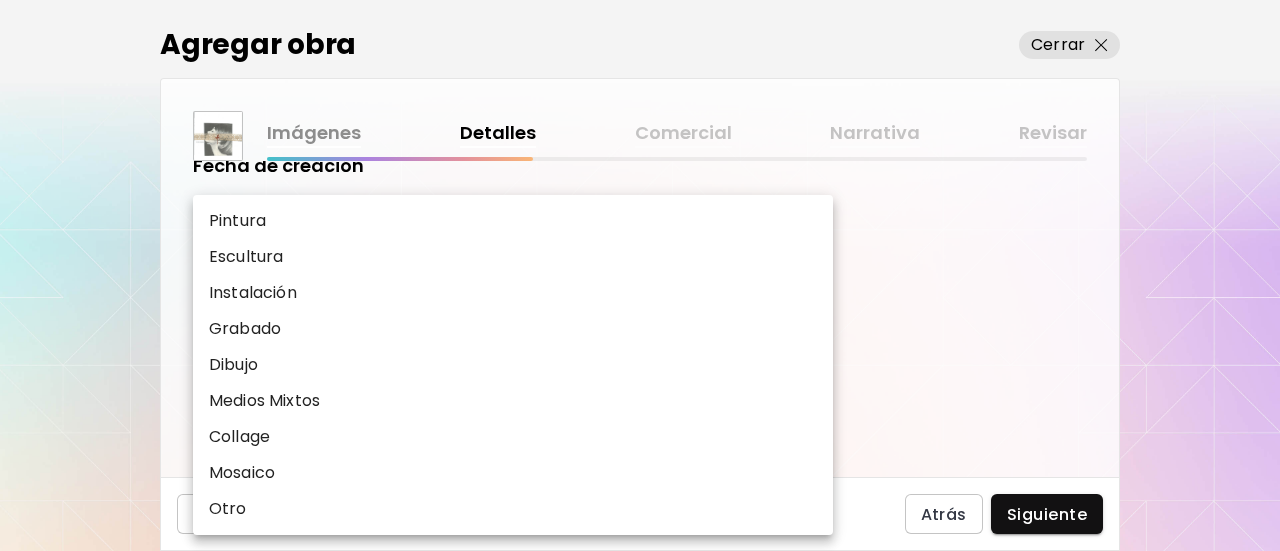 click on "Collage" at bounding box center (513, 437) 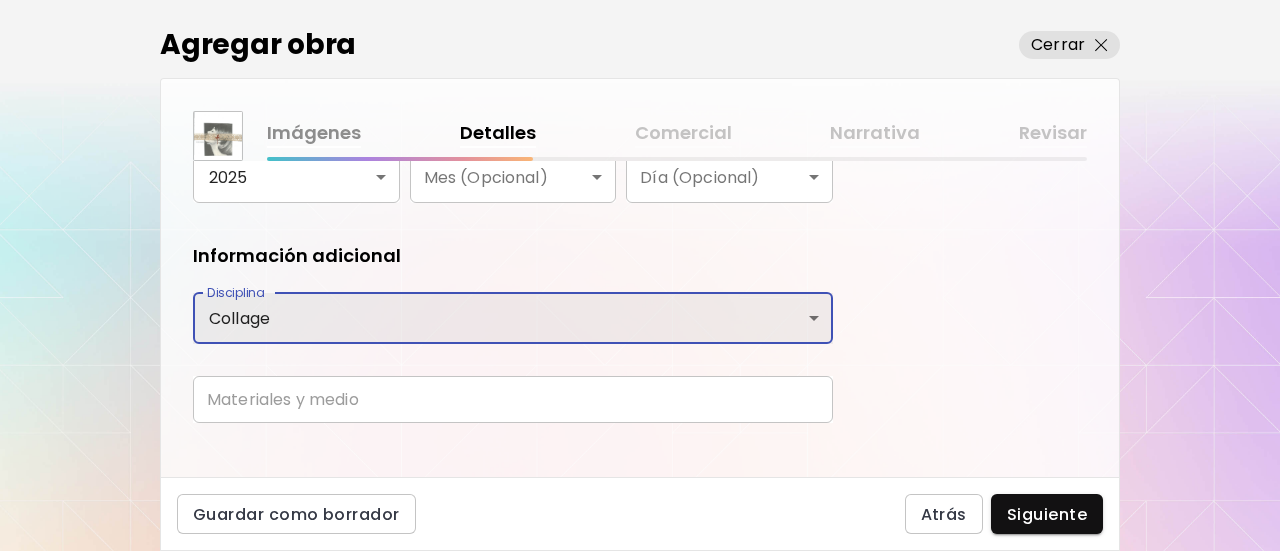 scroll, scrollTop: 474, scrollLeft: 0, axis: vertical 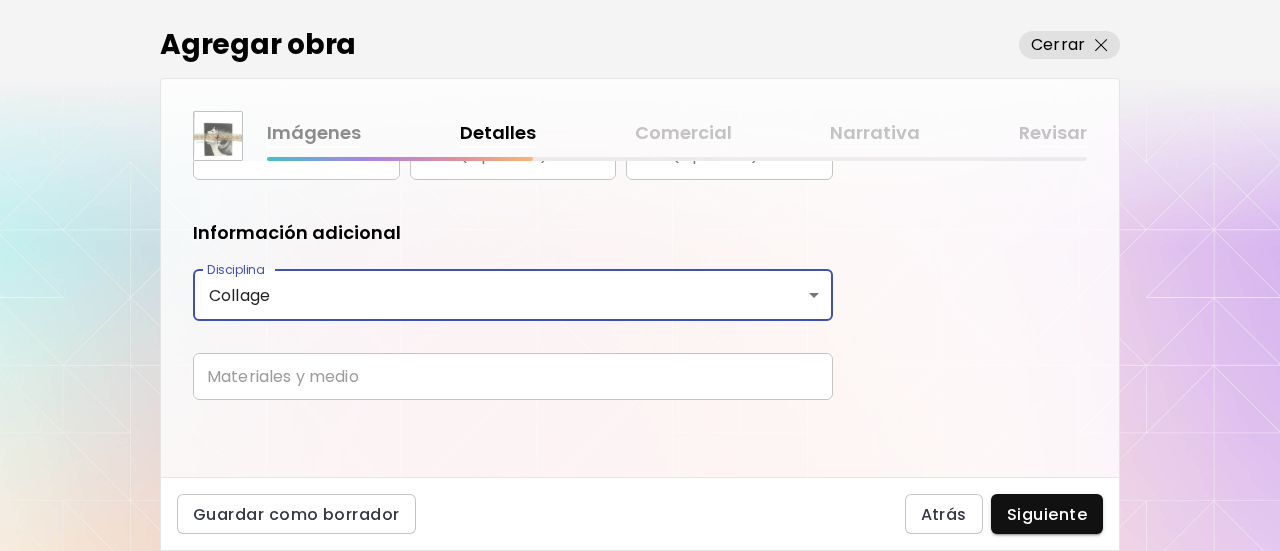 click at bounding box center (513, 376) 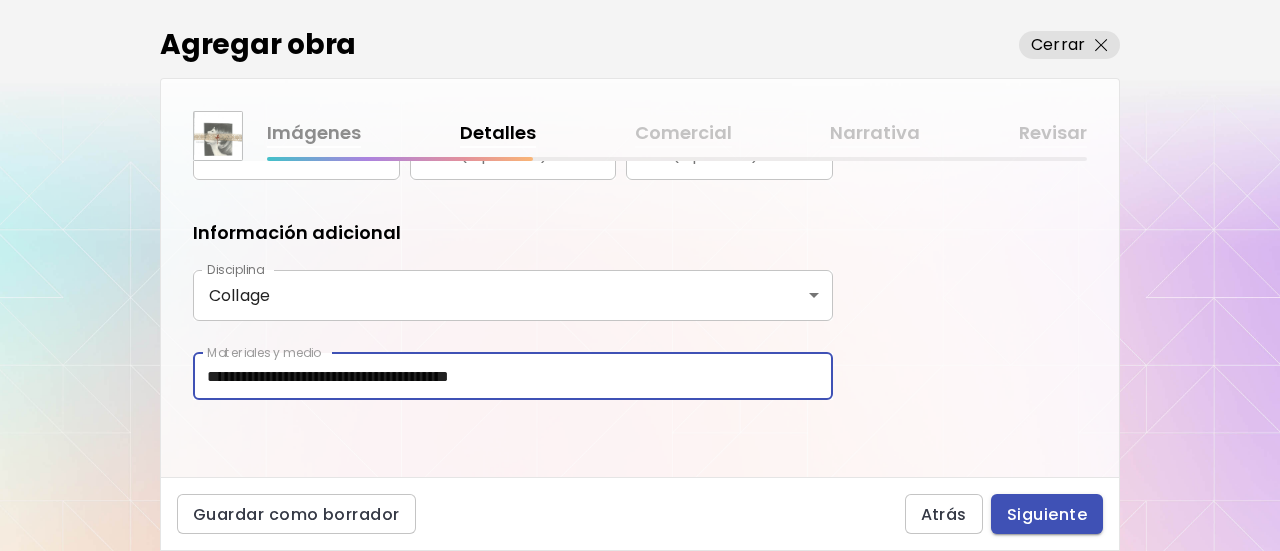 type on "**********" 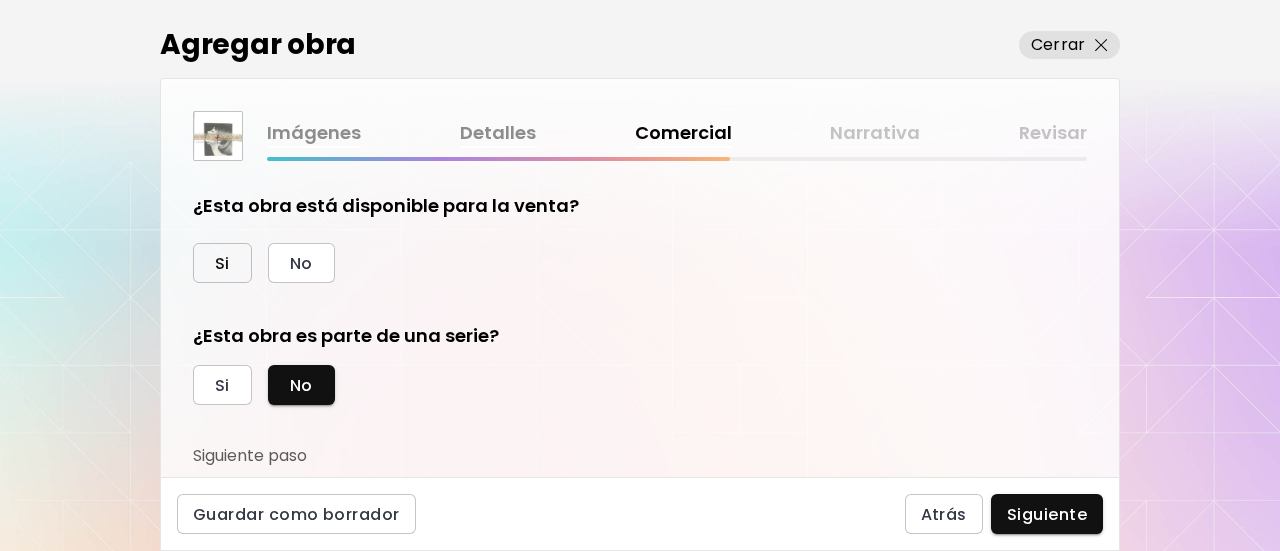 drag, startPoint x: 234, startPoint y: 283, endPoint x: 230, endPoint y: 265, distance: 18.439089 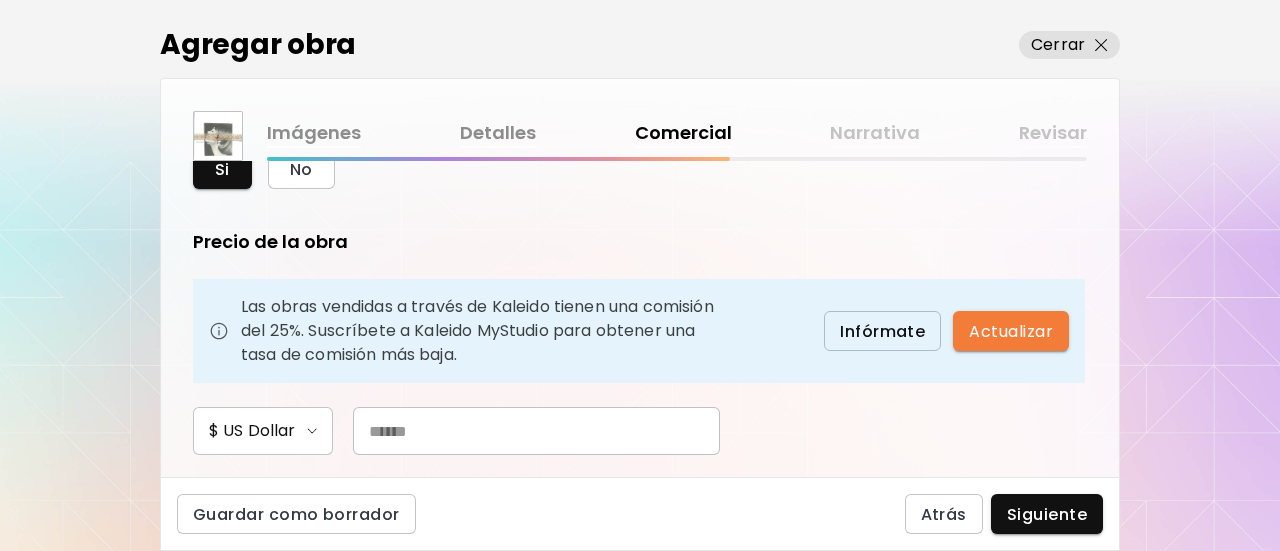 scroll, scrollTop: 200, scrollLeft: 0, axis: vertical 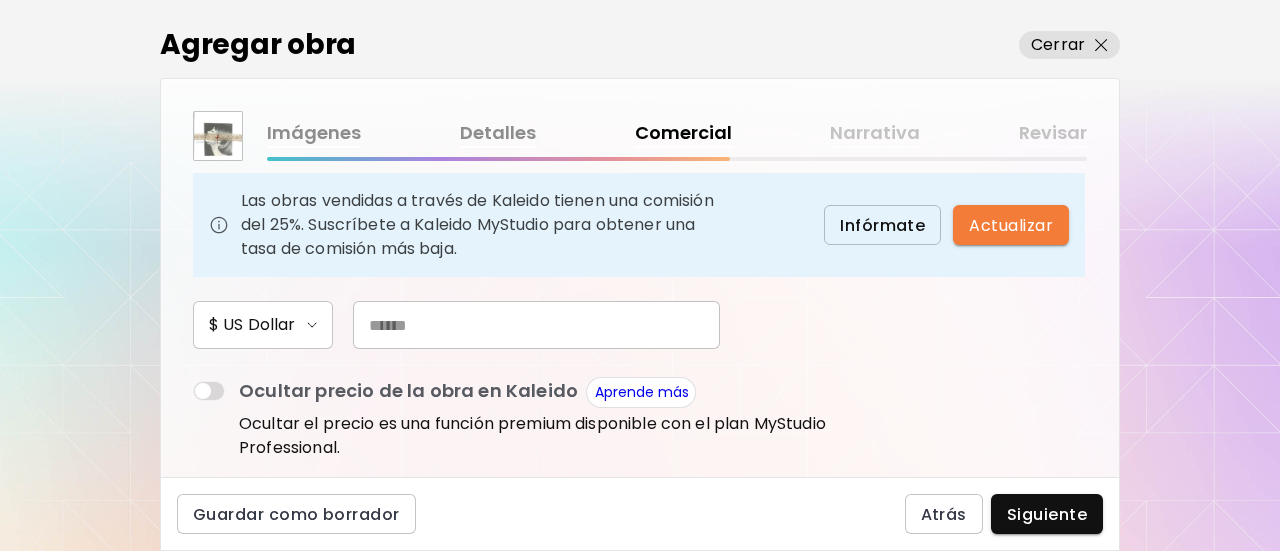 click at bounding box center (536, 325) 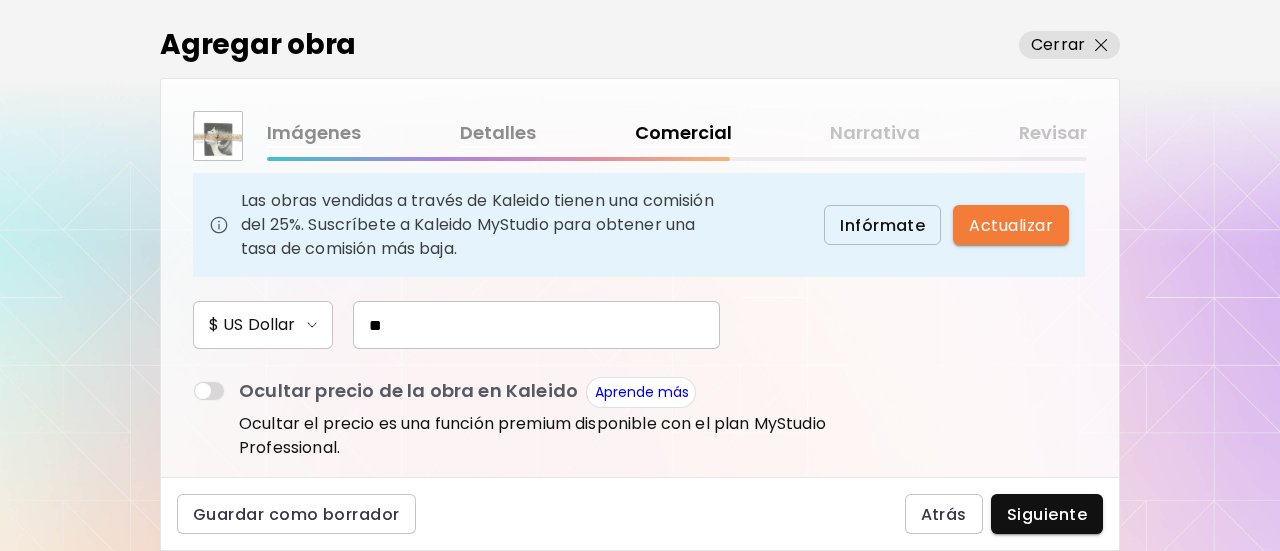 scroll, scrollTop: 508, scrollLeft: 0, axis: vertical 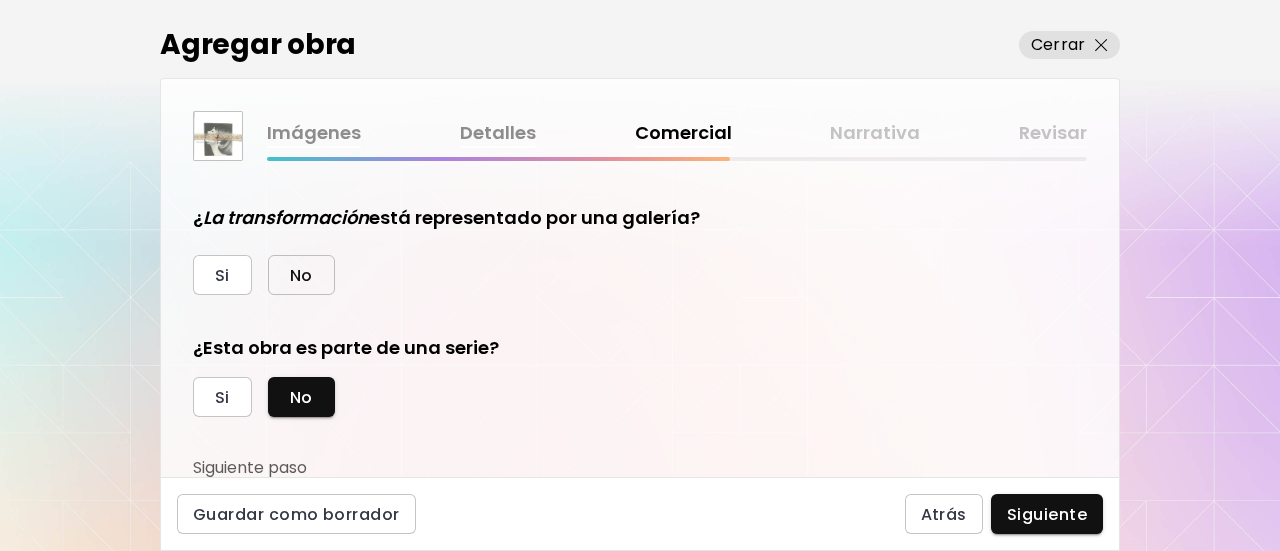 click on "No" at bounding box center (301, 275) 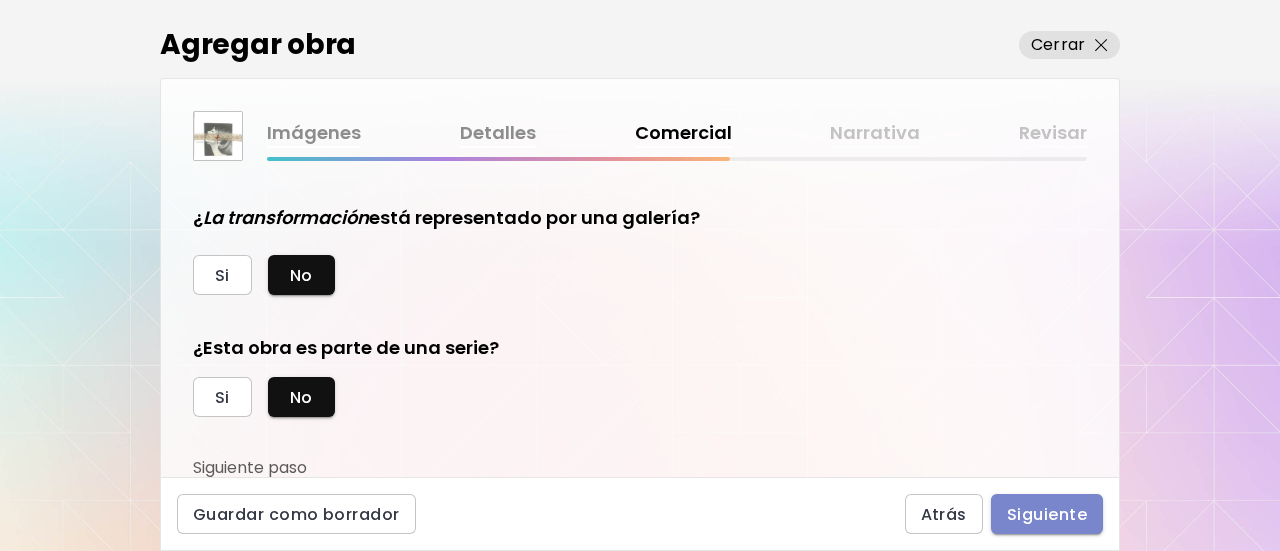 click on "Siguiente" at bounding box center [1047, 514] 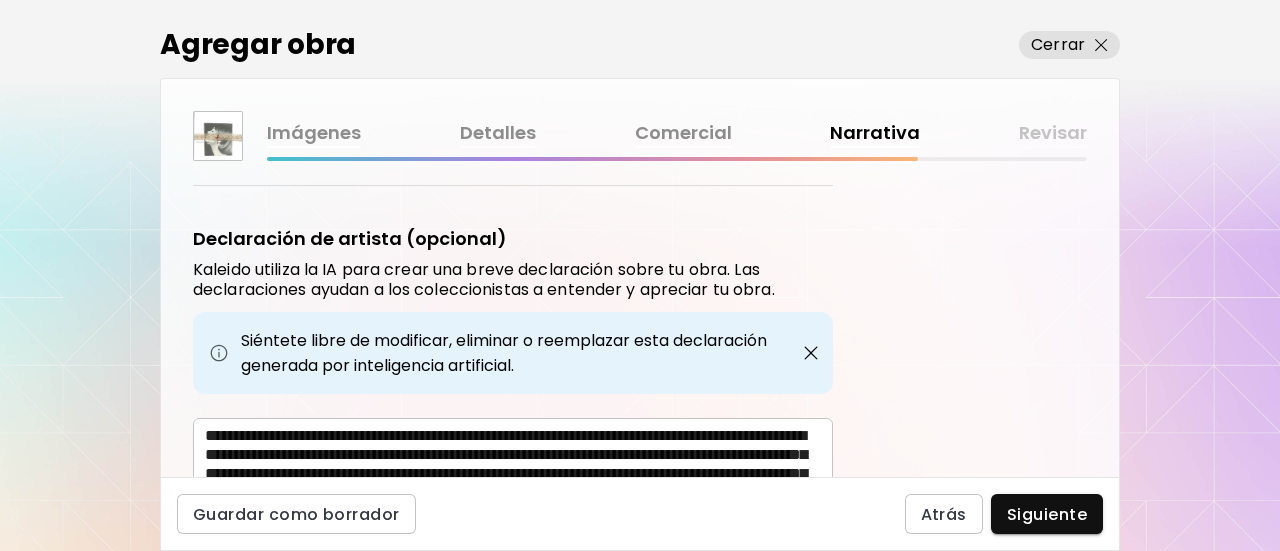 scroll, scrollTop: 700, scrollLeft: 0, axis: vertical 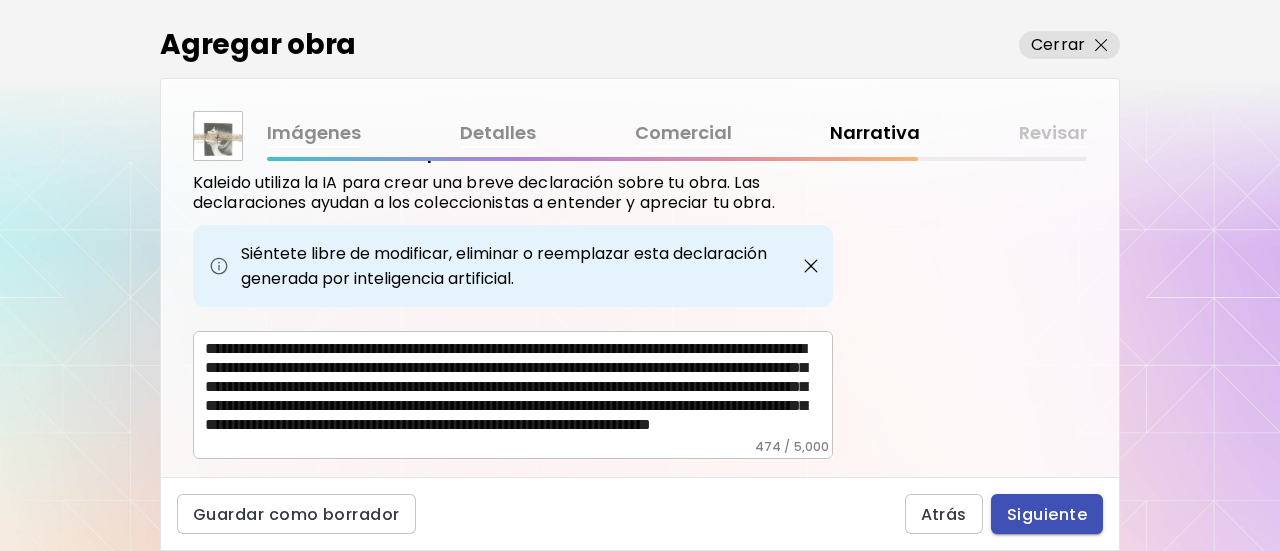 click on "Siguiente" at bounding box center [1047, 514] 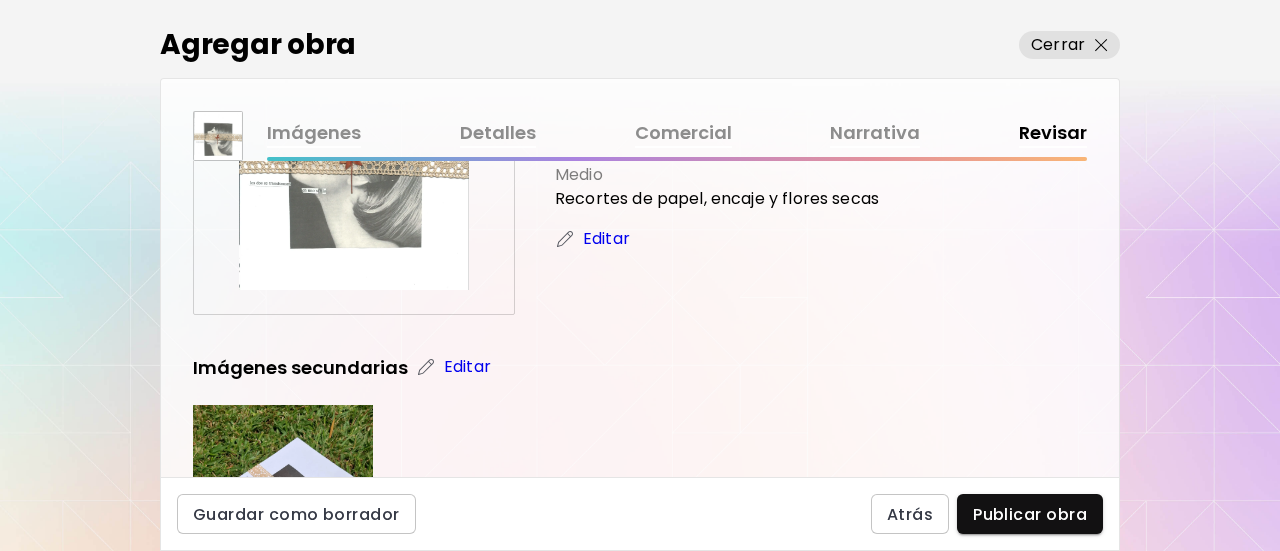 scroll, scrollTop: 400, scrollLeft: 0, axis: vertical 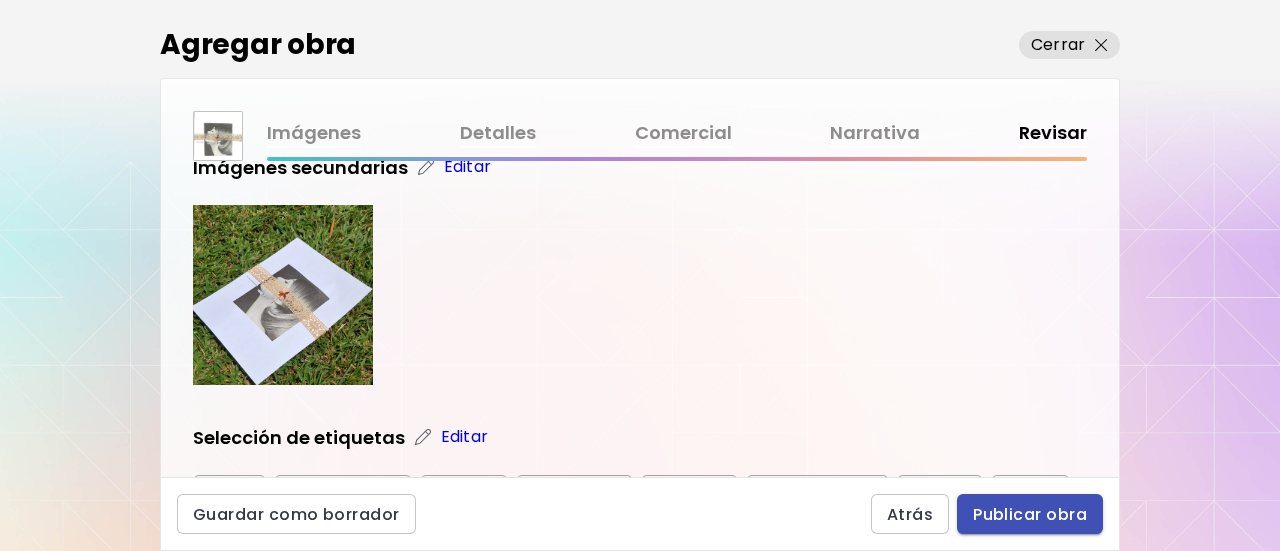 click on "Publicar obra" at bounding box center [1030, 514] 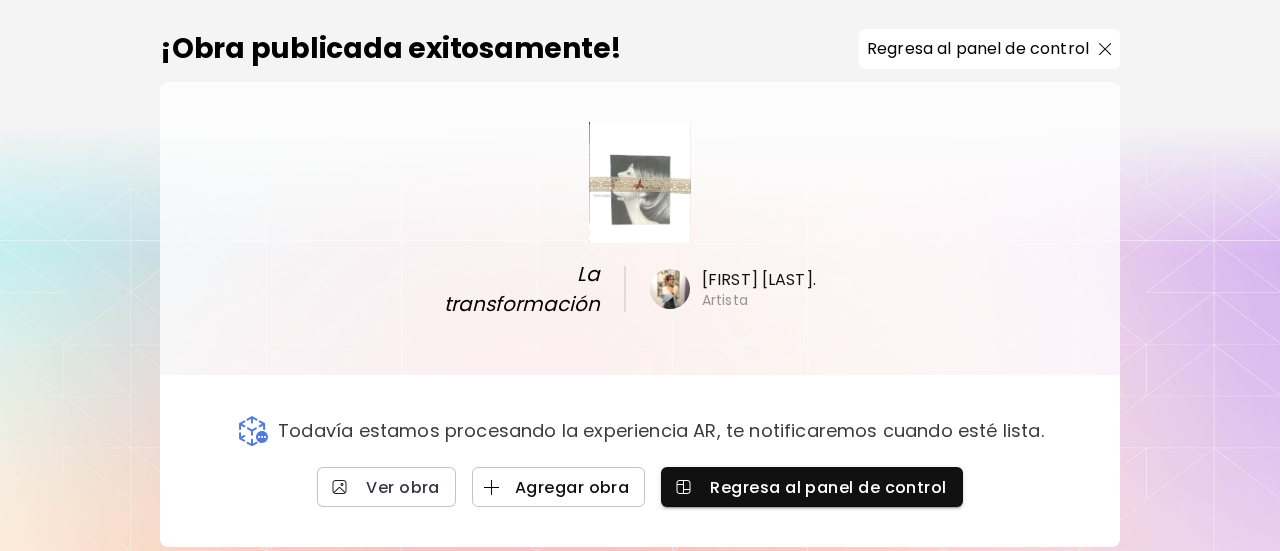 click on "Agregar obra" at bounding box center (559, 487) 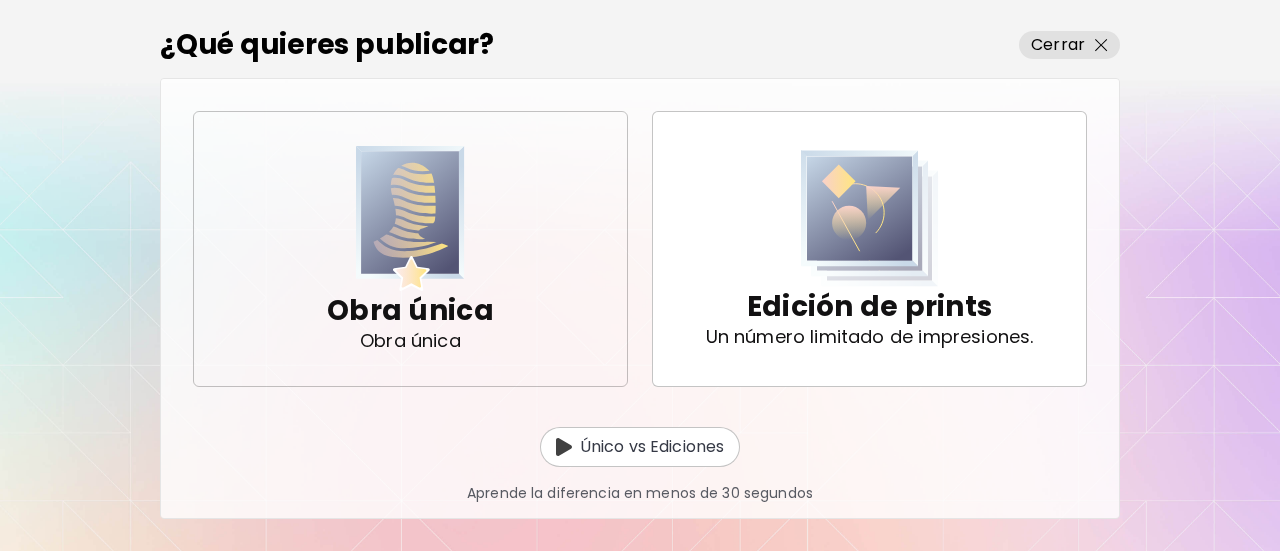 click at bounding box center (410, 218) 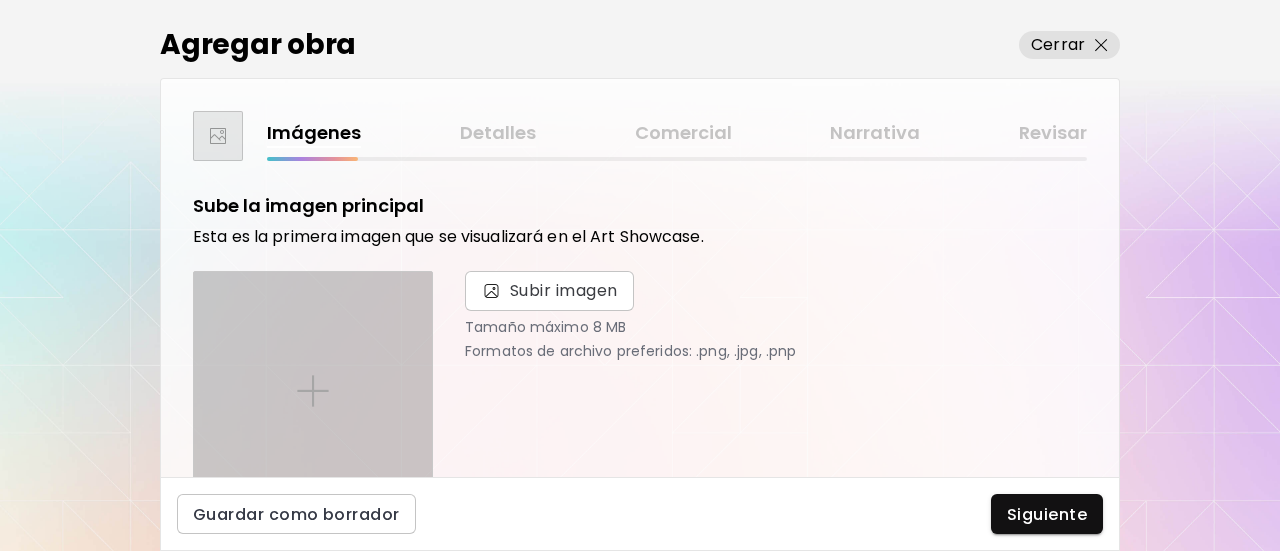 click at bounding box center (313, 391) 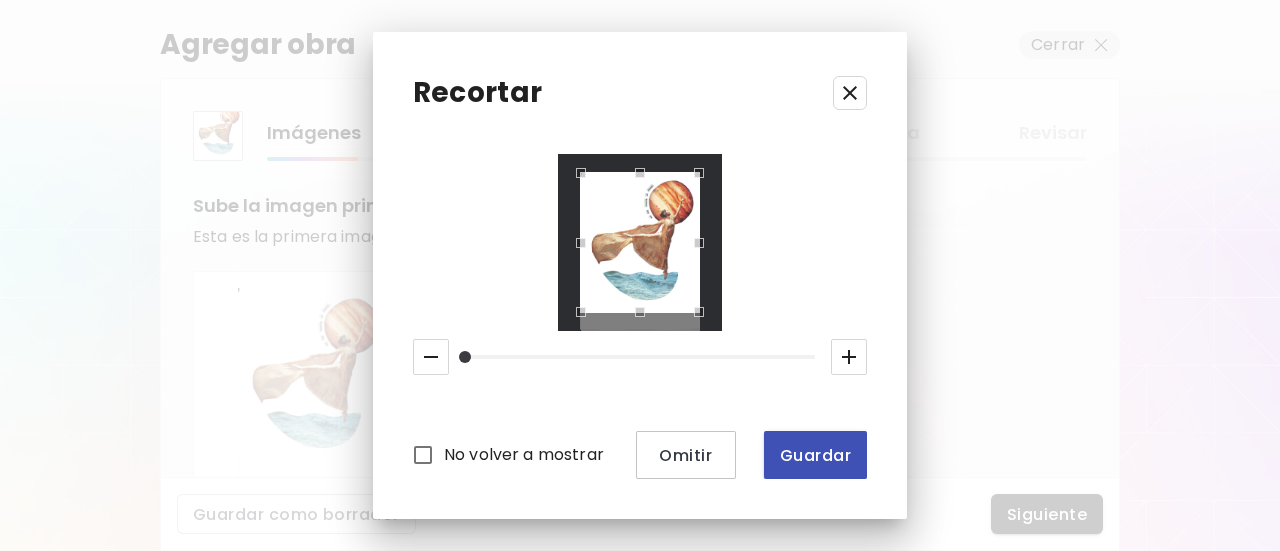 click on "Guardar" at bounding box center [815, 455] 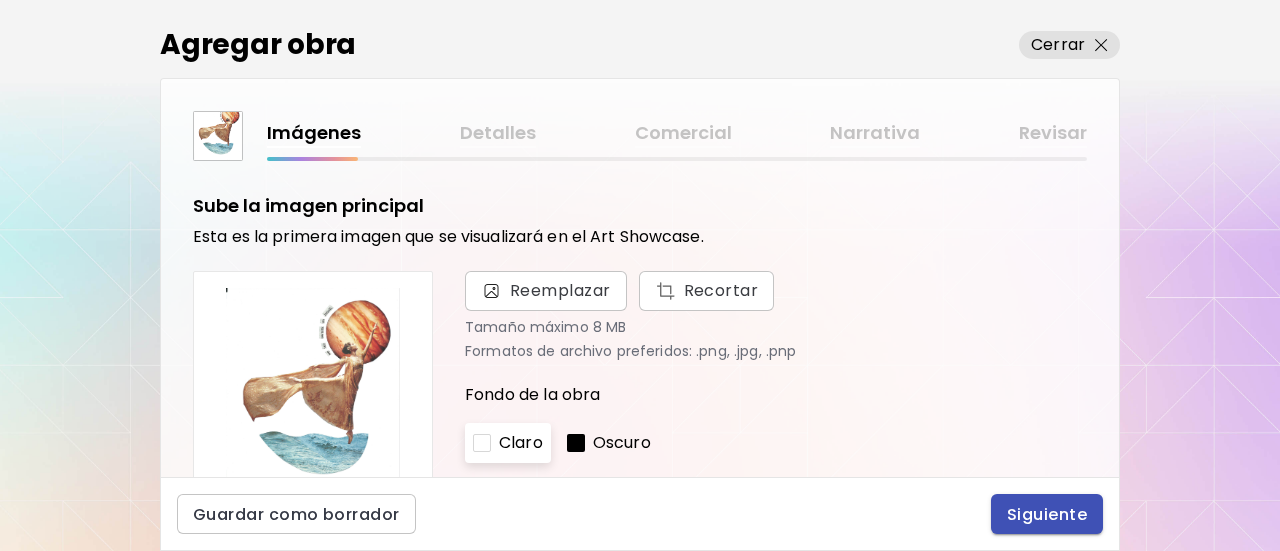 click on "Siguiente" at bounding box center [1047, 514] 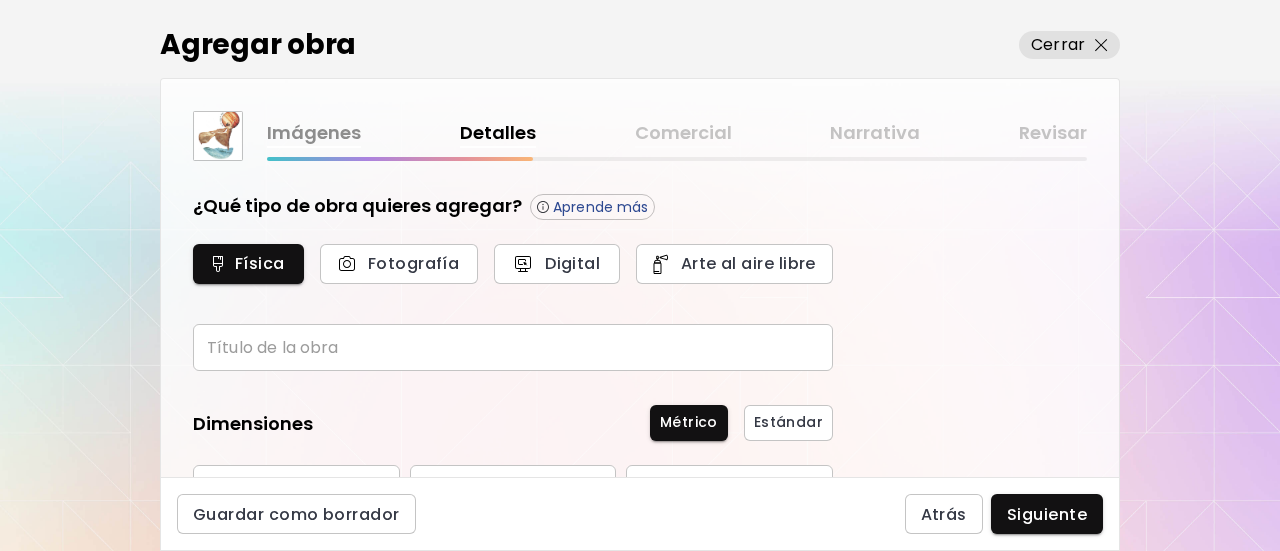 click at bounding box center [513, 347] 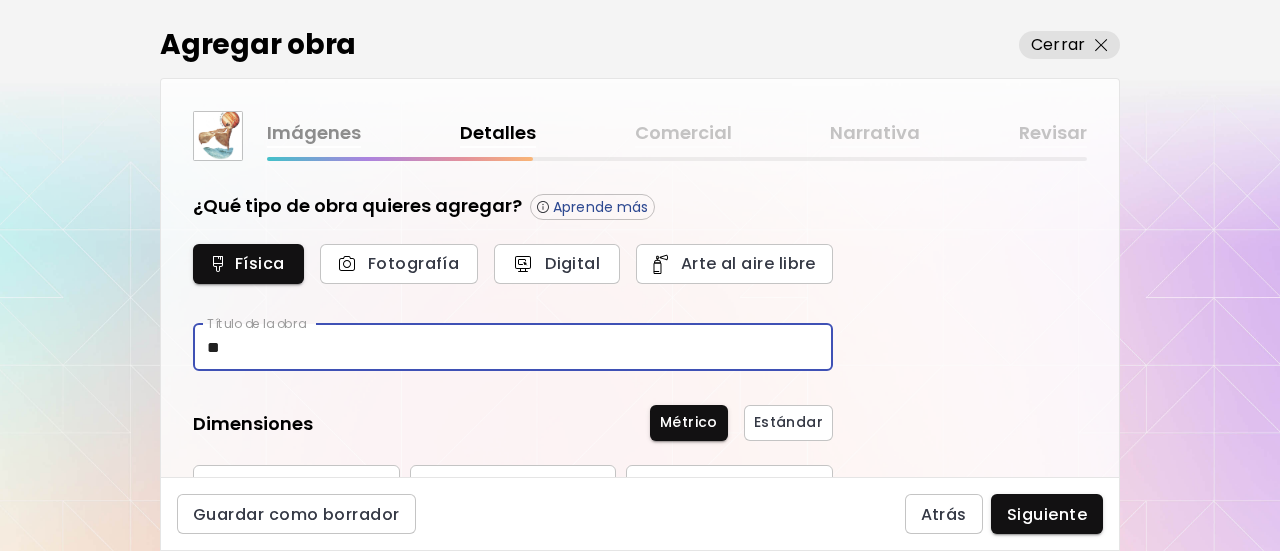 type on "*" 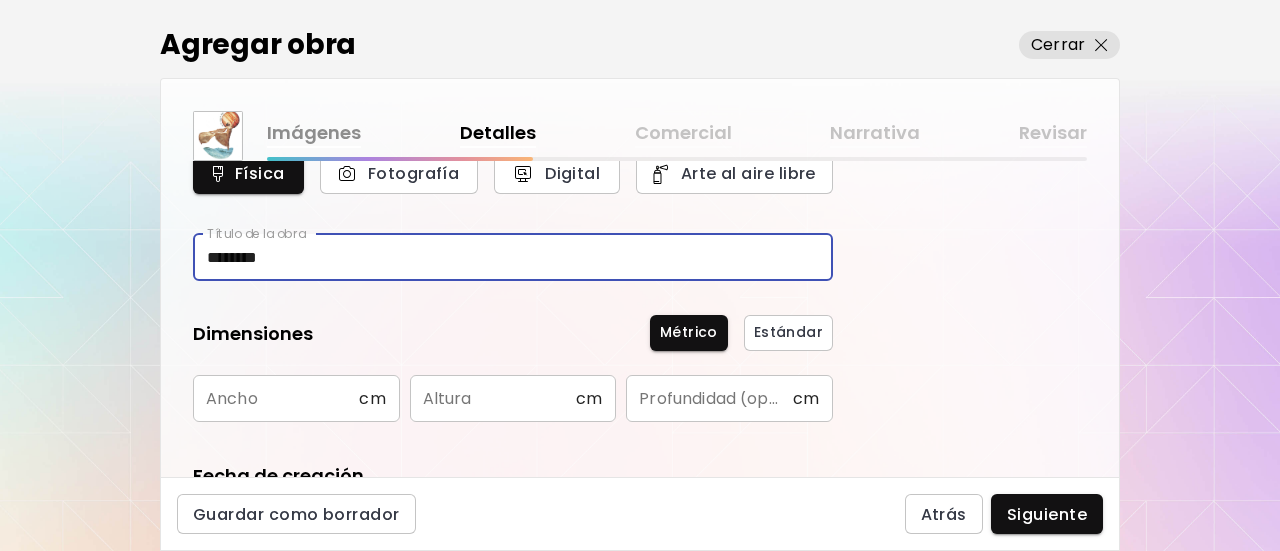 scroll, scrollTop: 200, scrollLeft: 0, axis: vertical 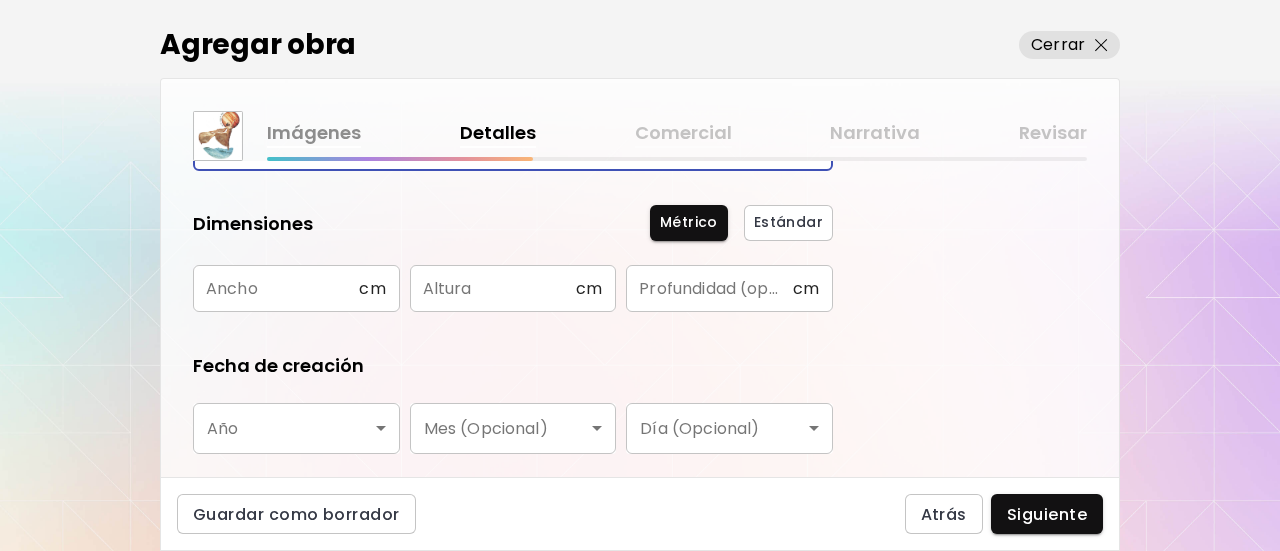 type on "********" 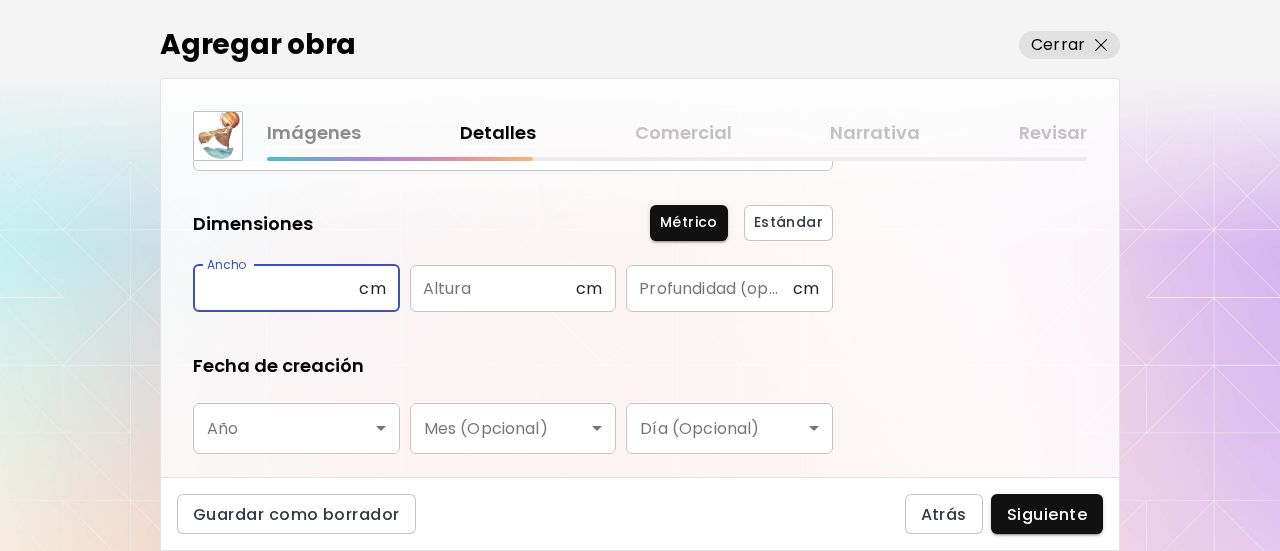 click at bounding box center (276, 288) 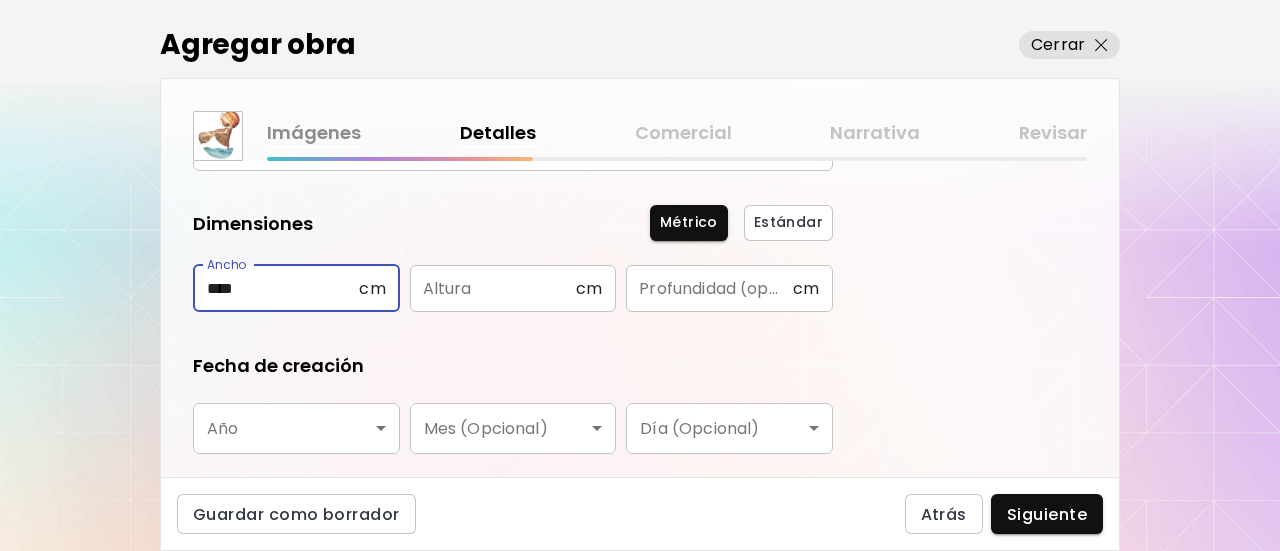 type on "****" 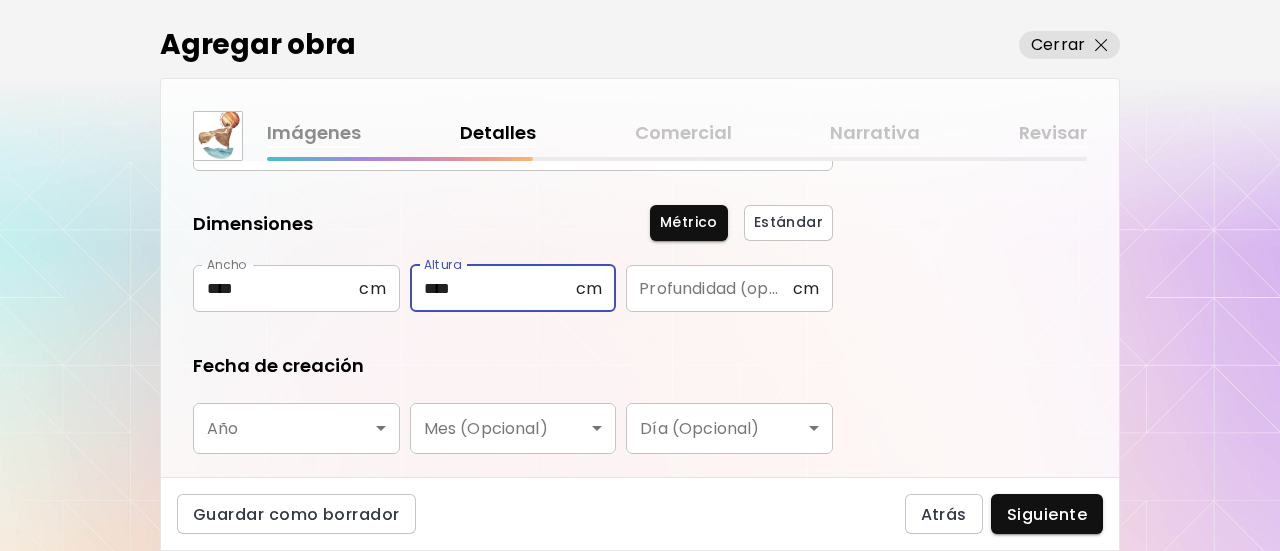 type on "****" 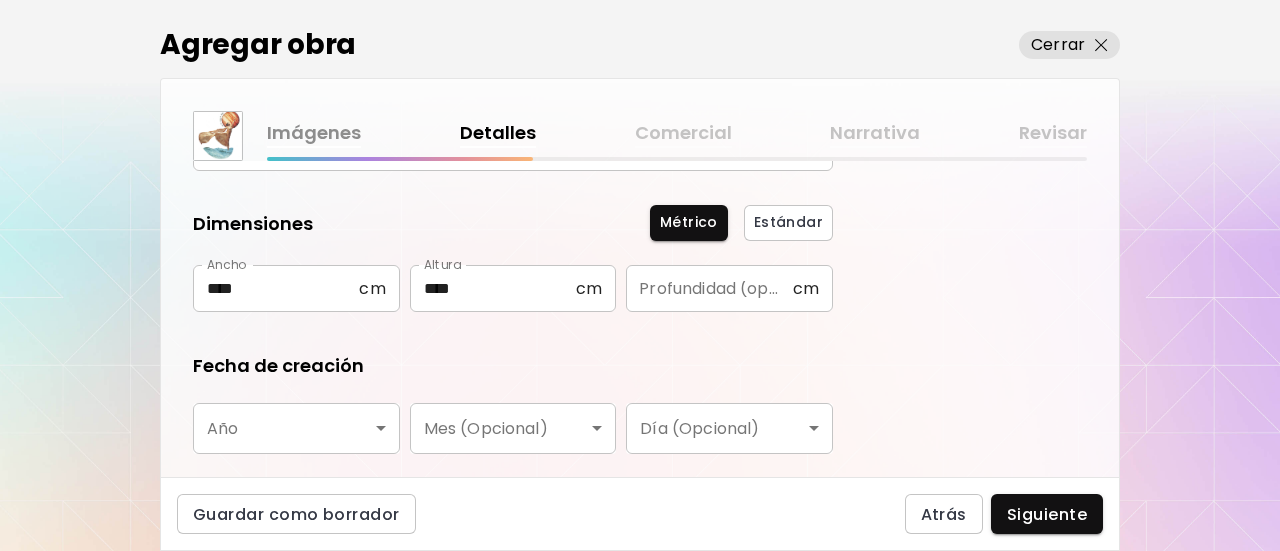 click on "[FIRST] [LAST] Agregar obra Administrar obras Editar perfil My BioLink Comunidad Metas MyStudio Actualizar My Website My Showrooms My Documents My Subscribers My Provenance My Augmentations My Analytics Ajustes Ayuda 0 6 Agregar obra Cerrar Imágenes Detalles Comercial Narrativa Revisar ¿Qué tipo de obra quieres agregar? Aprende más Física Fotografía Digital Arte al aire libre Título de la obra ******** Título de la obra Dimensiones Métrico Estándar Ancho **** cm Ancho Altura **** cm Altura Profundidad (opcional) cm Profundidad (opcional) Fecha de creación Año ​ Año Mes (Opcional) ​ Mes (Opcional) Día (Opcional) ​ Día (Opcional) Información adicional Disciplina ​ Disciplina Materiales y medio Materiales y medio Guardar como borrador Atrás Siguiente Búsqueda de artista Nombre o usuario Nombre o usuario País del artista [COUNTRY] Disciplinas Todos Pintura Contemporánea Dibujo e ilustración Collage Escultura e instalación Fotografía Arte AR/VR Arte Urbano Todos" at bounding box center [640, 275] 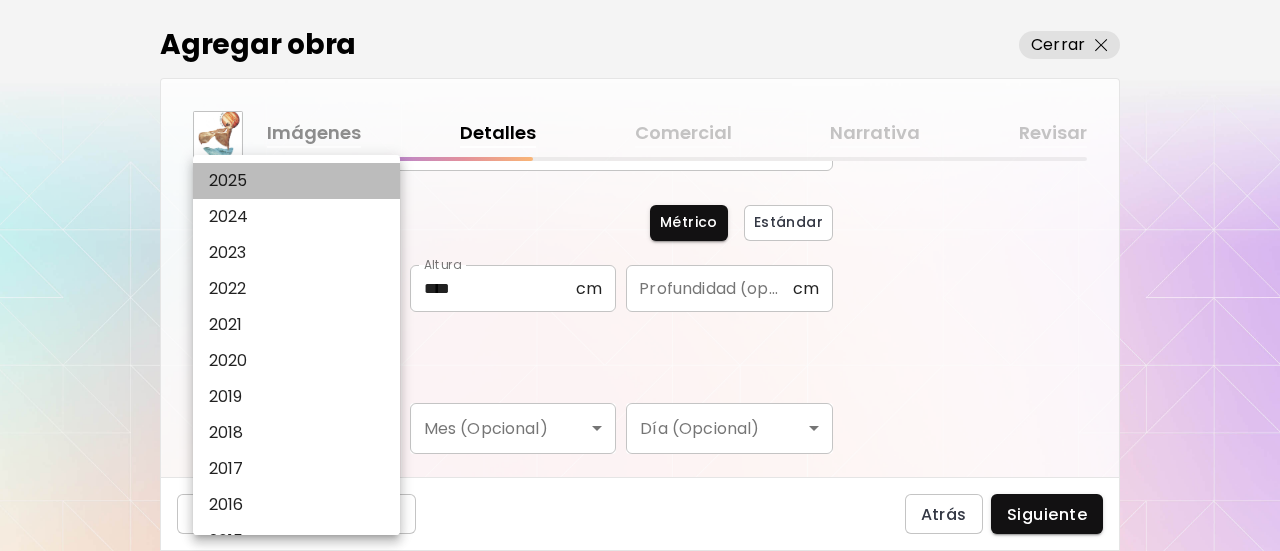 click on "2025" at bounding box center (301, 181) 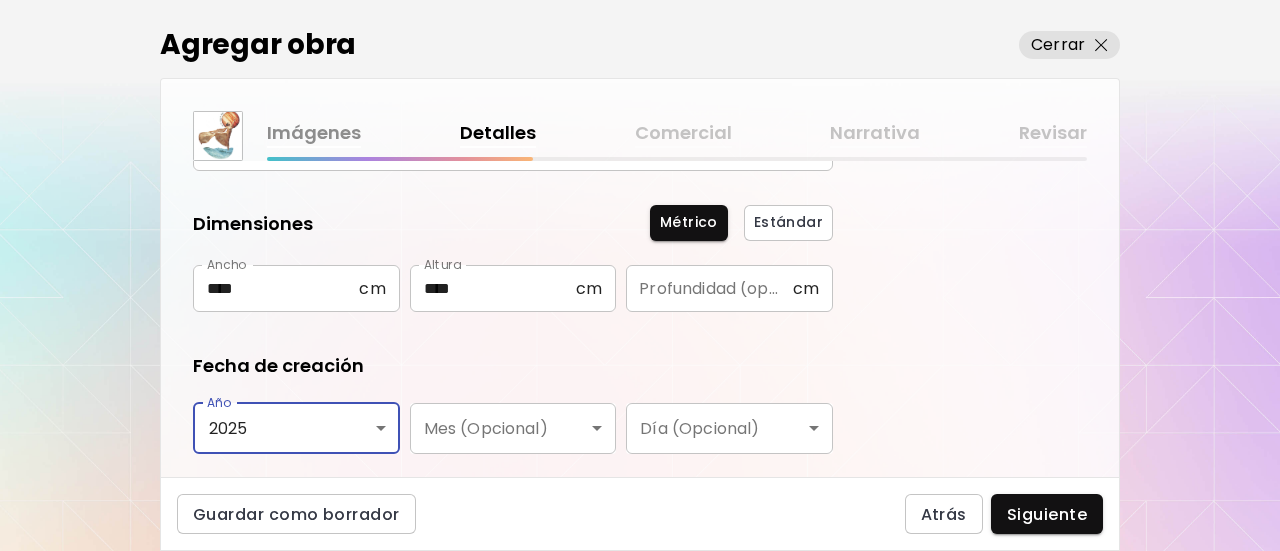 click on "Fecha de creación Año 2025 **** Año Mes (Opcional) ​ Mes (Opcional) Día (Opcional) ​ Día (Opcional)" at bounding box center (513, 403) 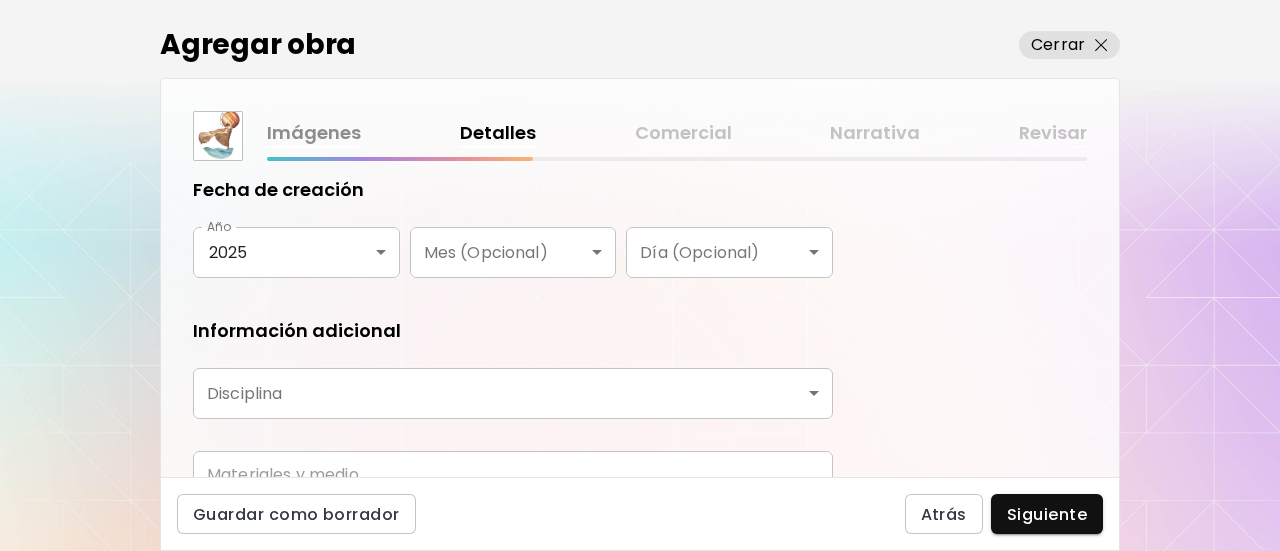 scroll, scrollTop: 474, scrollLeft: 0, axis: vertical 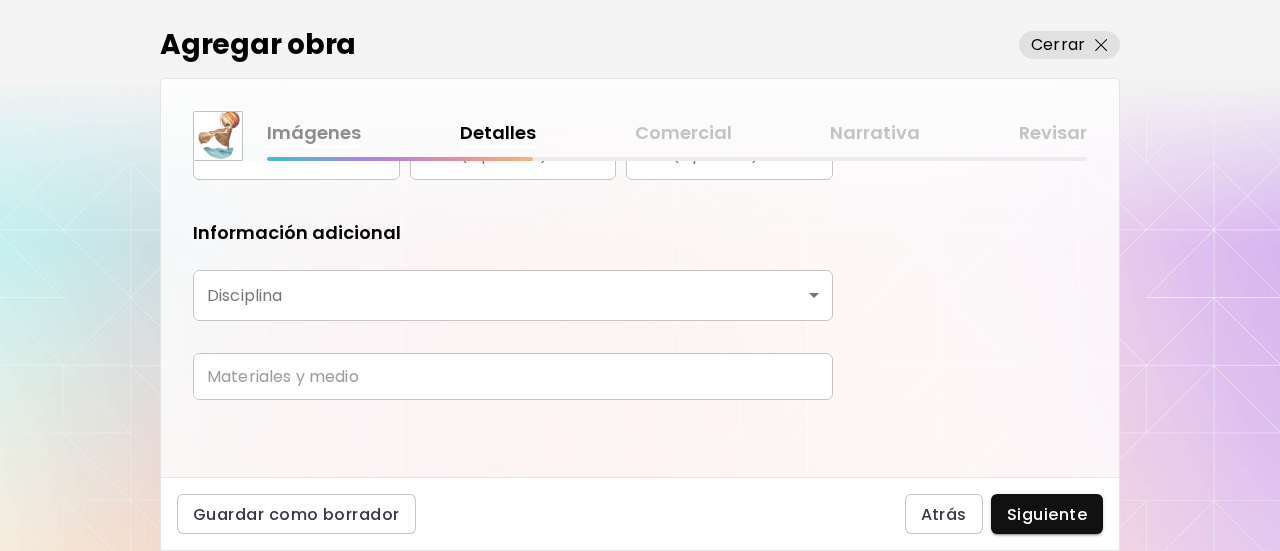 click on "[FIRST] [LAST] Agregar obra Administrar obras Editar perfil My BioLink Comunidad Metas MyStudio Actualizar My Website My Showrooms My Documents My Subscribers My Provenance My Augmentations My Analytics Ajustes Ayuda 0 6 Agregar obra Cerrar Imágenes Detalles Comercial Narrativa Revisar ¿Qué tipo de obra quieres agregar? Aprende más Física Fotografía Digital Arte al aire libre Título de la obra ******** Título de la obra Dimensiones Métrico Estándar Ancho **** cm Ancho Altura **** cm Altura Profundidad (opcional) cm Profundidad (opcional) Fecha de creación Año 2025 **** Año Mes (Opcional) ​ Mes (Opcional) Día (Opcional) ​ Día (Opcional) Información adicional Disciplina ​ Disciplina Materiales y medio Materiales y medio Guardar como borrador Atrás Siguiente Búsqueda de artista Nombre o usuario Nombre o usuario País del artista [COUNTRY] Disciplinas Todos Pintura Contemporánea Dibujo e ilustración Collage Escultura e instalación Fotografía Arte AR/VR Arte Urbano" at bounding box center [640, 275] 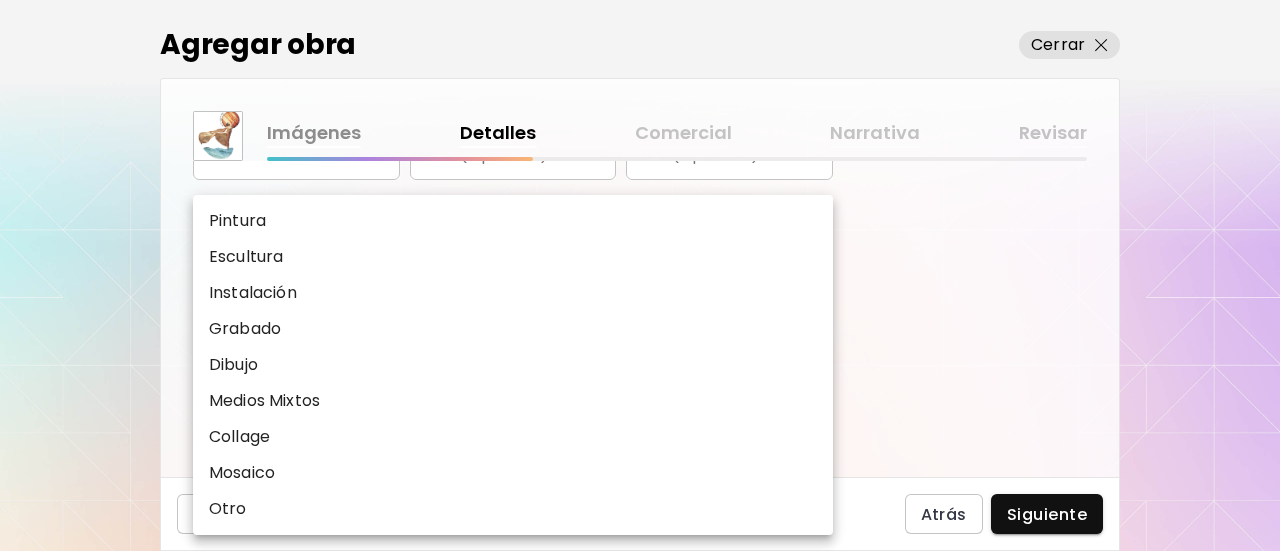 click on "Collage" at bounding box center [513, 437] 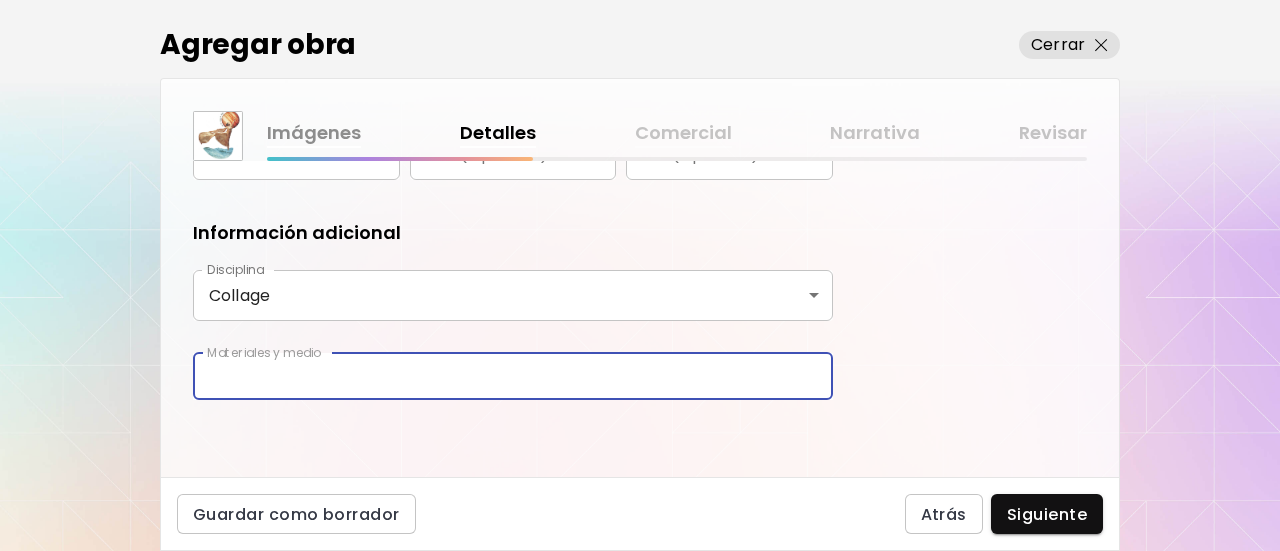 click at bounding box center [513, 376] 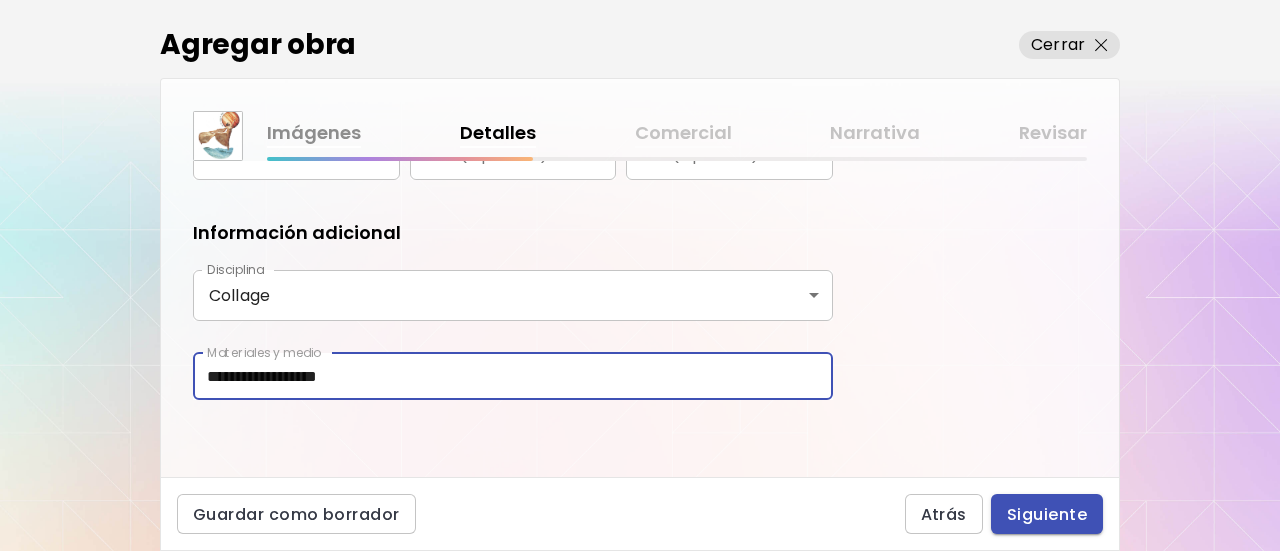 click on "Siguiente" at bounding box center (1047, 514) 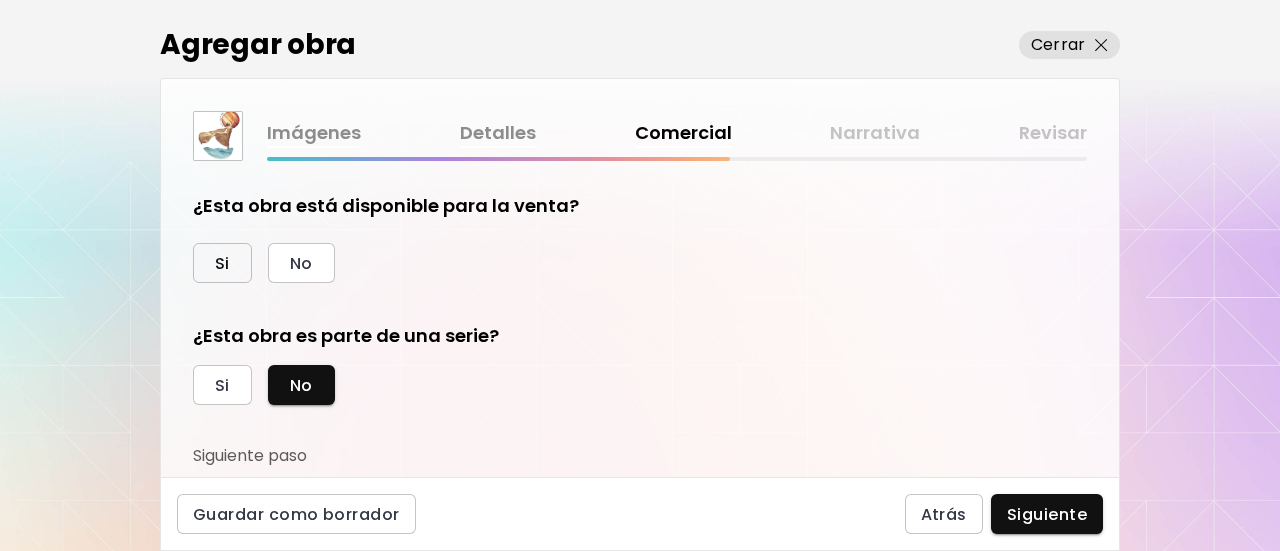 click on "Si" at bounding box center [222, 263] 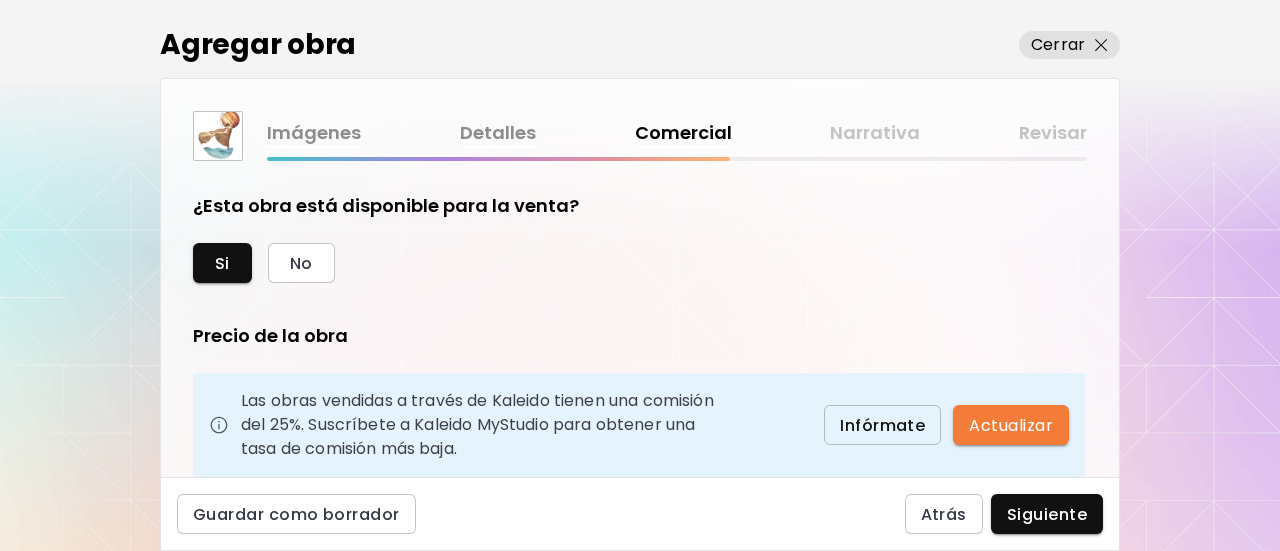scroll, scrollTop: 200, scrollLeft: 0, axis: vertical 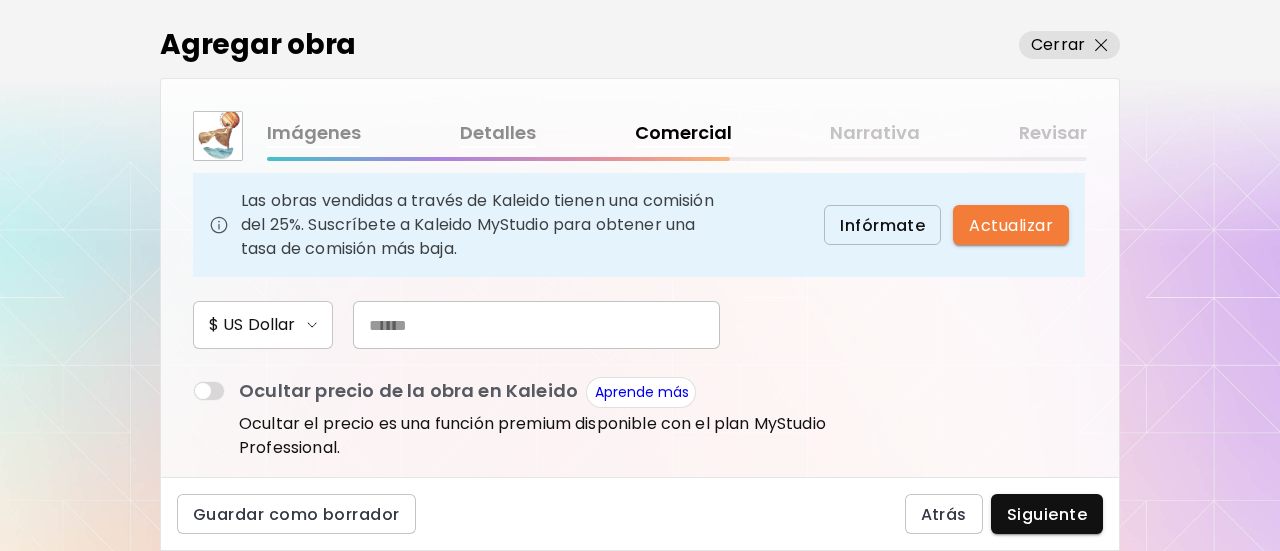 click at bounding box center (536, 325) 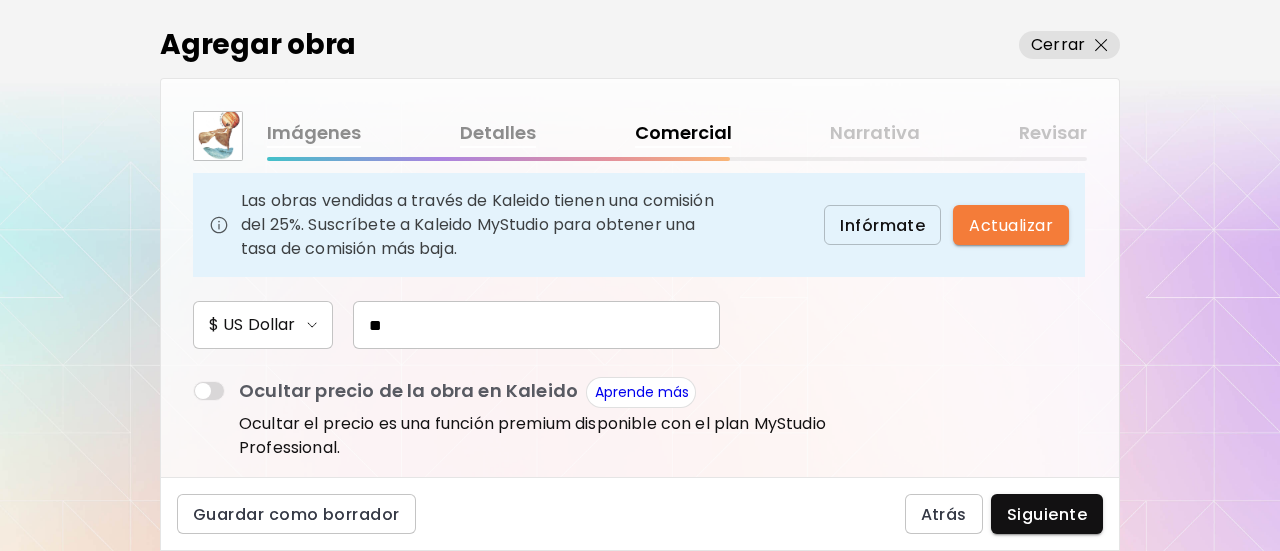 click on "¿Esta obra está disponible para la venta? Si No Precio de la obra Las obras vendidas a través de Kaleido tienen una comisión del 25%. Suscríbete a Kaleido MyStudio para obtener una tasa de comisión más baja. Infórmate Actualizar $ US Dollar ** Ocultar precio de la obra en Kaleido Aprende más Ocultar el precio es una función premium disponible con el plan MyStudio Professional. ¿ Infiniti  está representado por una galería? Si No ¿Esta obra es parte de una serie? Si No Siguiente paso" at bounding box center [640, 319] 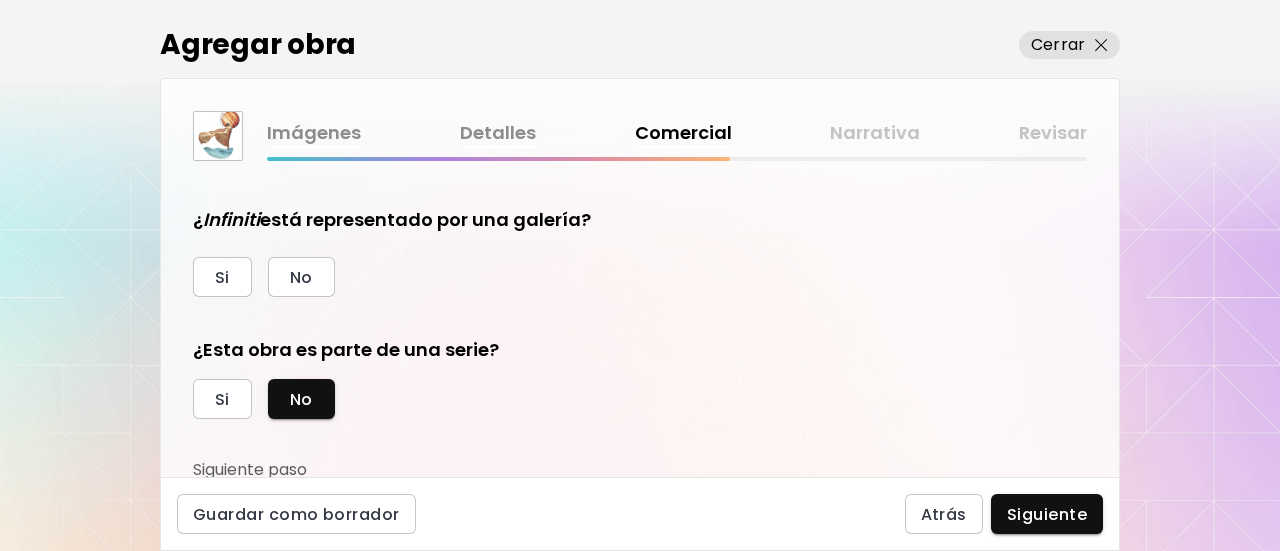scroll, scrollTop: 508, scrollLeft: 0, axis: vertical 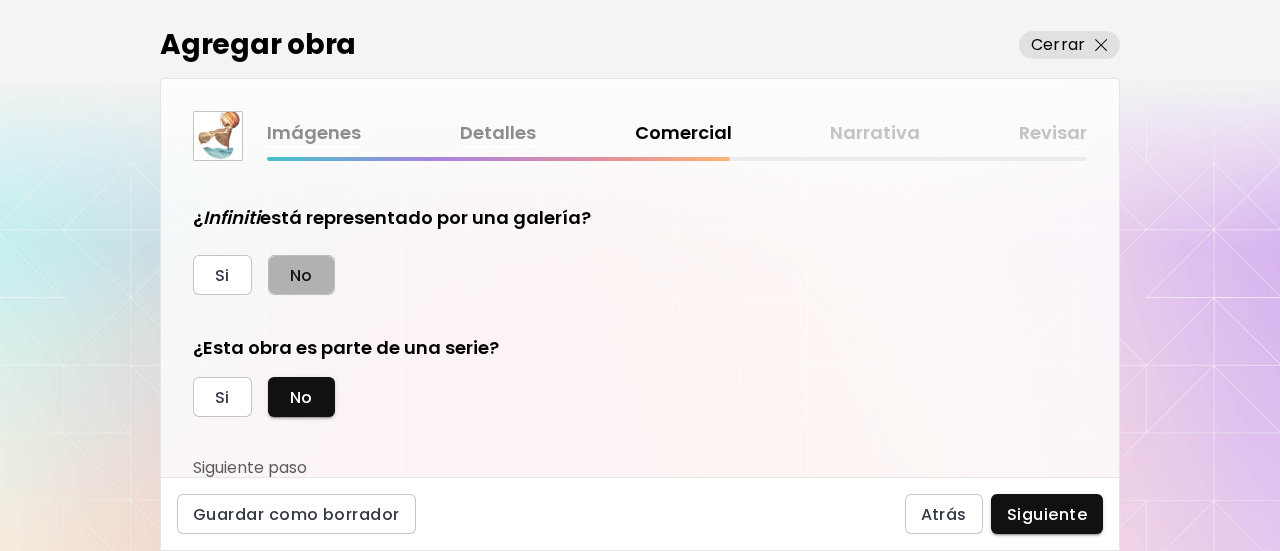 click on "No" at bounding box center (301, 275) 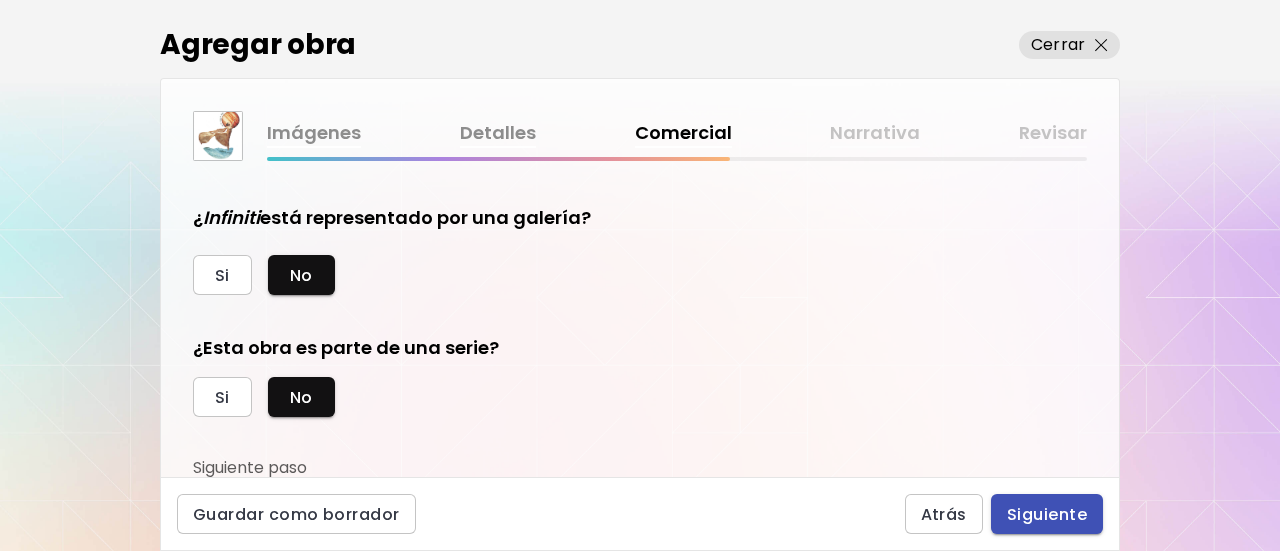 click on "Siguiente" at bounding box center [1047, 514] 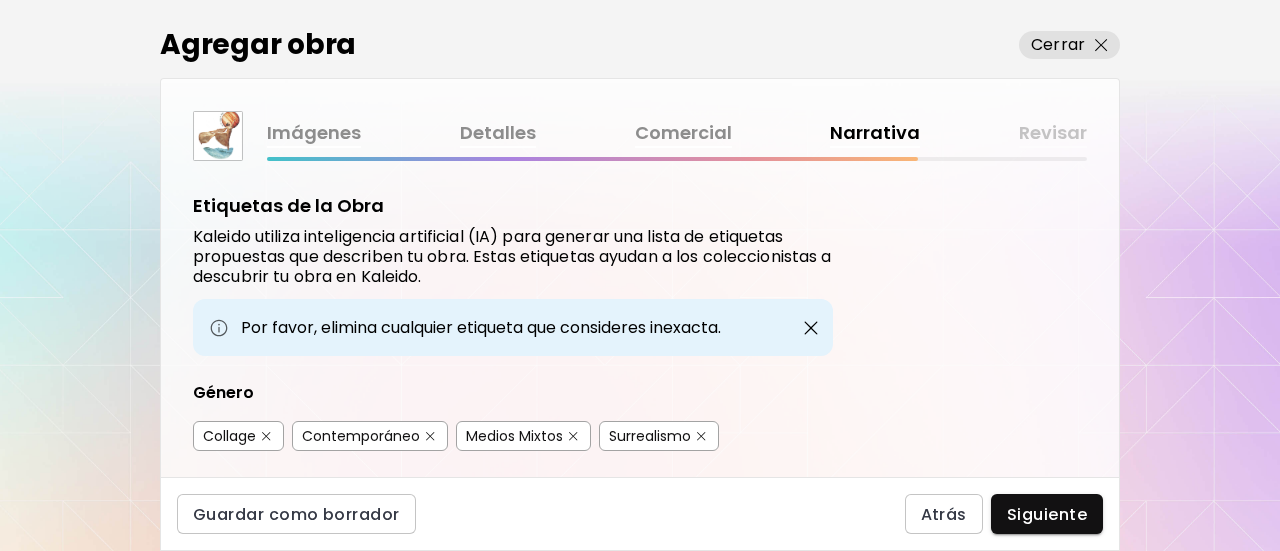 click on "Agregar obra Cerrar Imágenes Detalles Comercial Narrativa Revisar Etiquetas de la Obra Kaleido utiliza inteligencia artificial (IA) para generar una lista de etiquetas propuestas que describen tu obra. Estas etiquetas ayudan a los coleccionistas a descubrir tu obra en Kaleido. Por favor, elimina cualquier etiqueta que consideres inexacta. Género   Collage   Contemporáneo   Medios Mixtos   Surrealismo Temas   Autoexpresiones   Emociones   Formas Humanas   Mitologías   Naturaleza Colores   Azul   Beige   Blanco   Oro Emociones   Artístico   Dinámico   Elevador   Etéreo   Introspectivo   Soñador   Tranquilo Declaración de artista (opcional) Kaleido utiliza la IA para crear una breve declaración sobre tu obra. Las declaraciones ayudan a los coleccionistas a entender y apreciar tu obra. Siéntete libre de modificar, eliminar o reemplazar esta declaración generada por inteligencia artificial. * ​ 479 / 5,000 Guardar como borrador Atrás Siguiente" at bounding box center [640, 275] 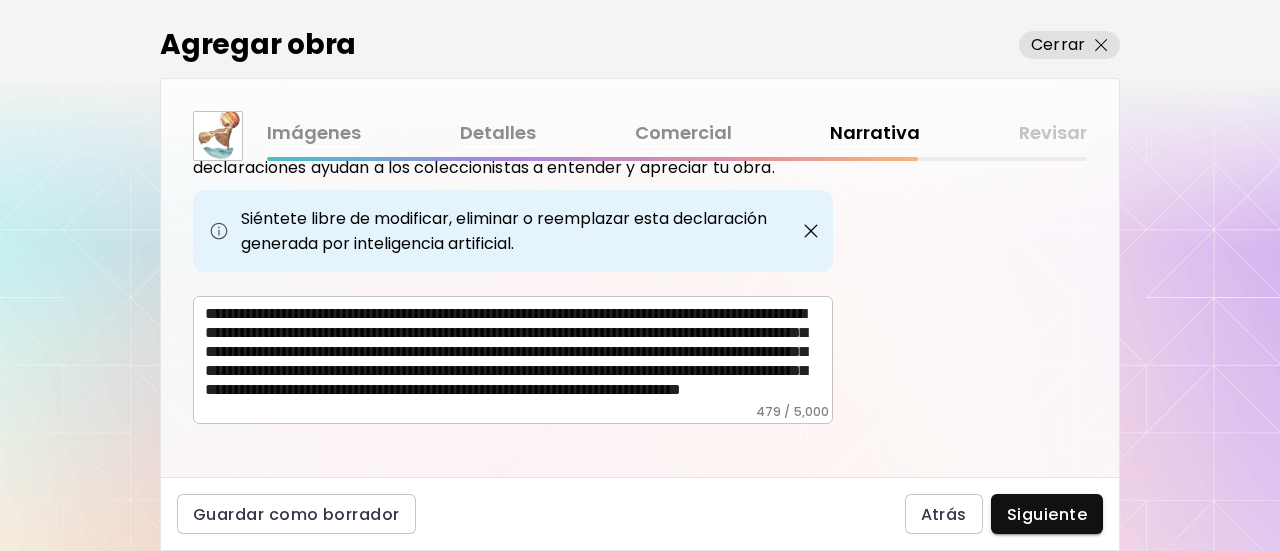 scroll, scrollTop: 774, scrollLeft: 0, axis: vertical 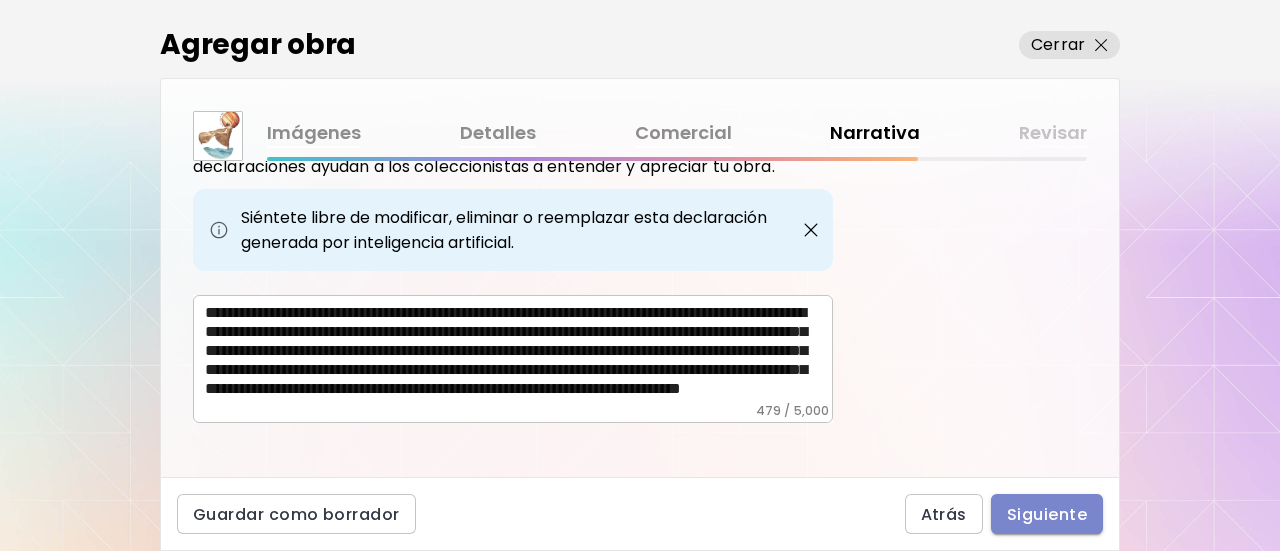click on "Siguiente" at bounding box center (1047, 514) 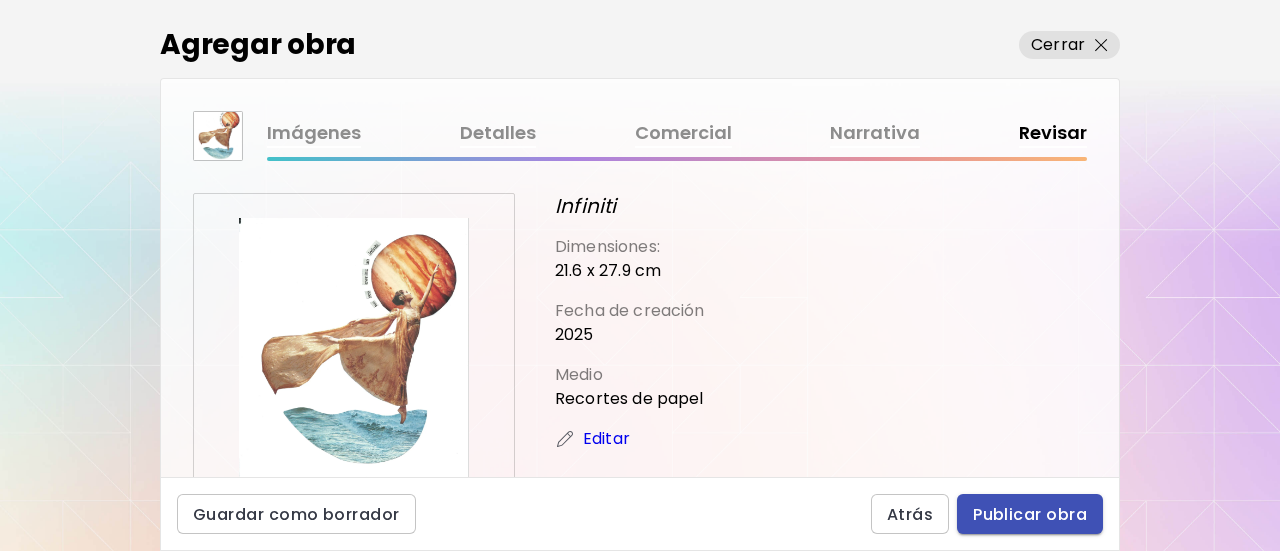 click on "Publicar obra" at bounding box center (1030, 514) 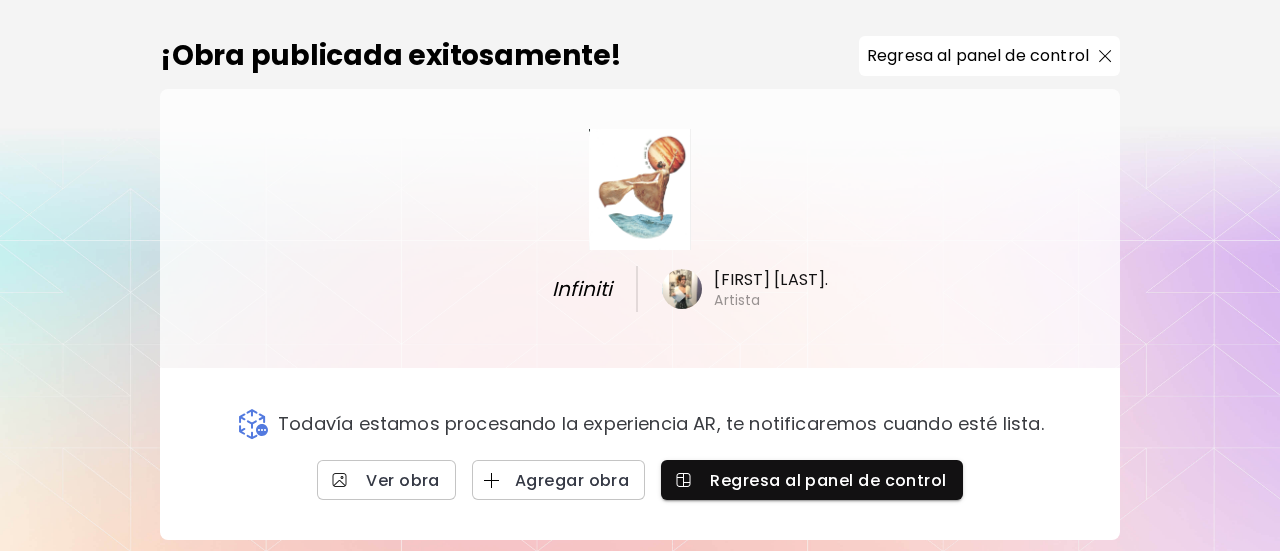 click at bounding box center [640, 189] 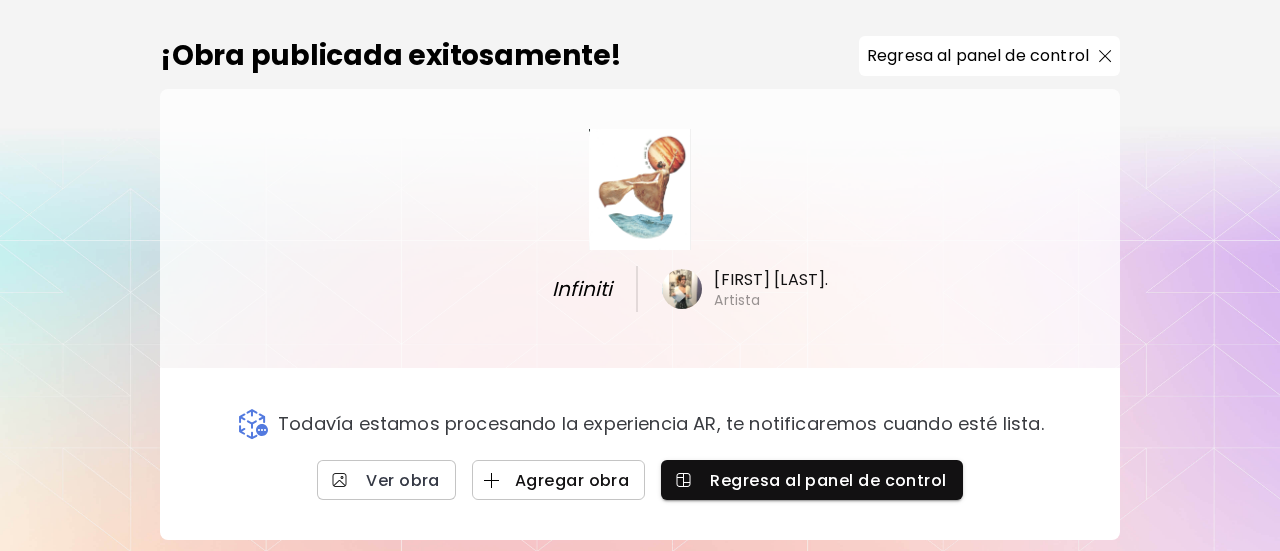 click on "Agregar obra" at bounding box center (559, 480) 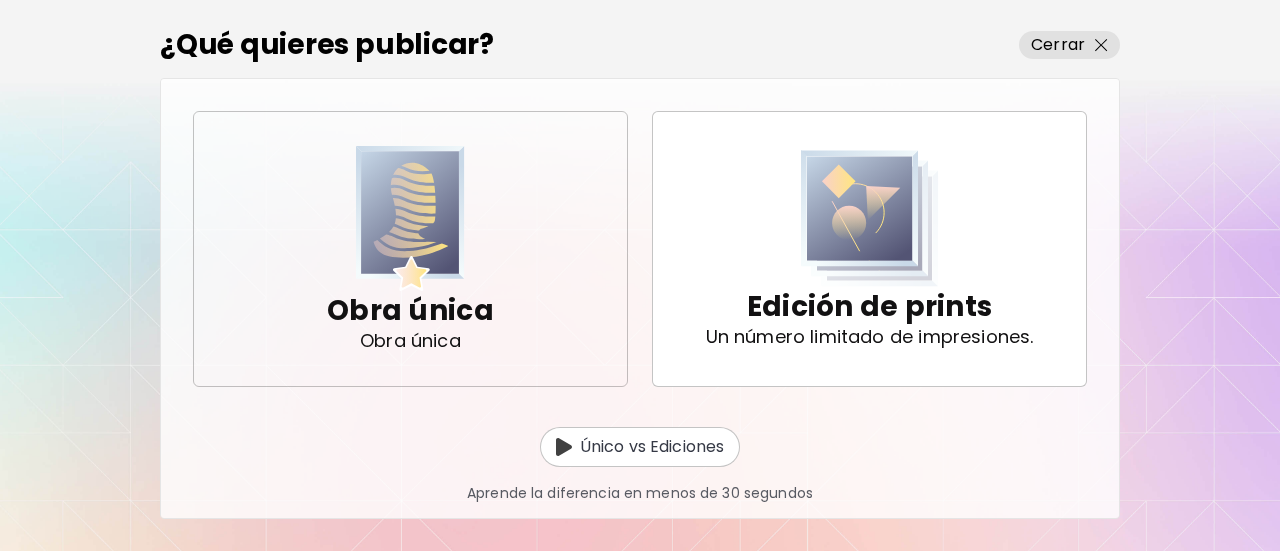 click on "Obra única Obra única" at bounding box center (410, 248) 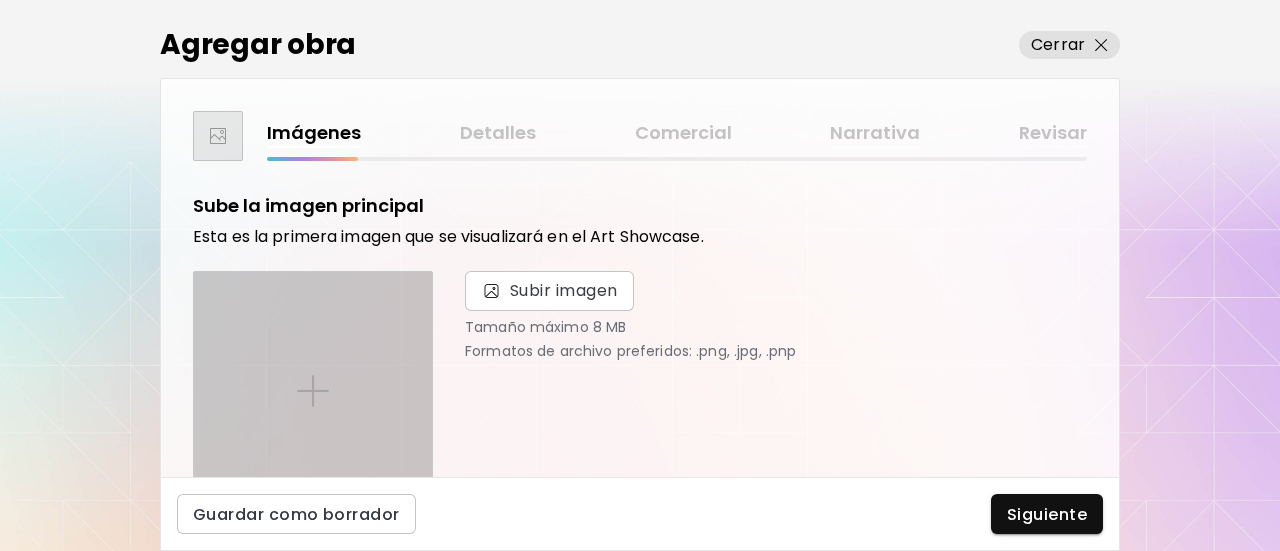 click at bounding box center (313, 391) 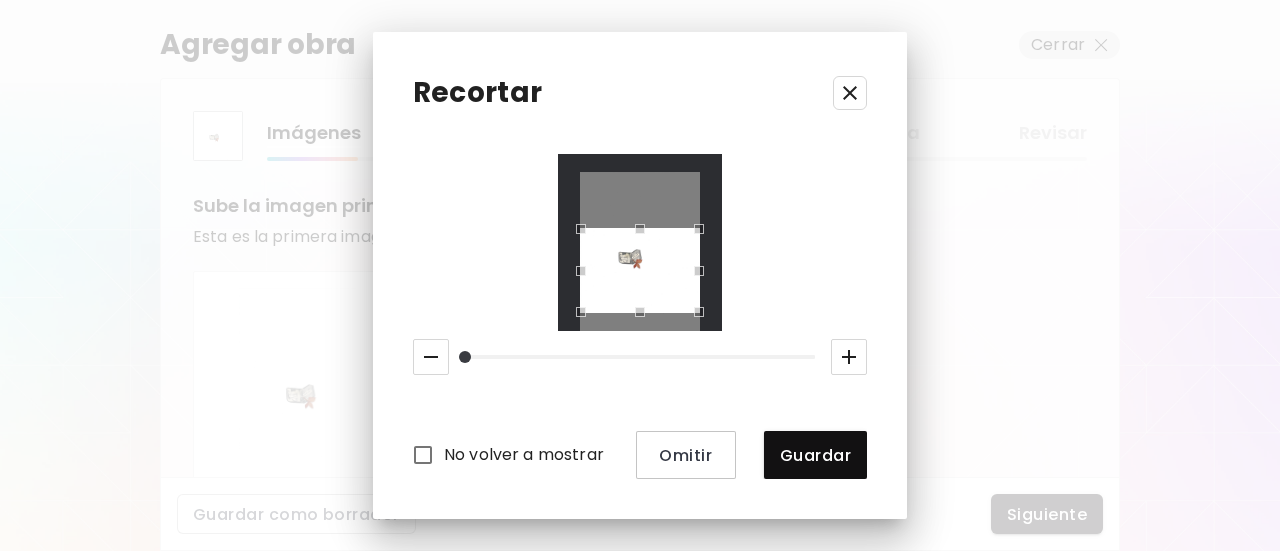 click at bounding box center (640, 229) 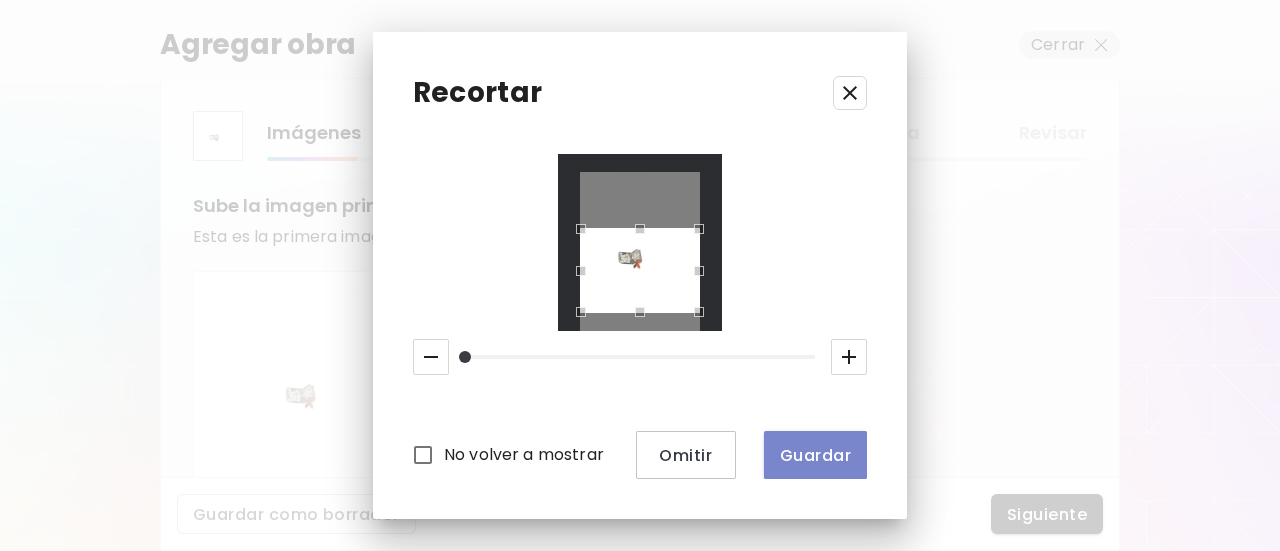 click on "Guardar" at bounding box center [815, 455] 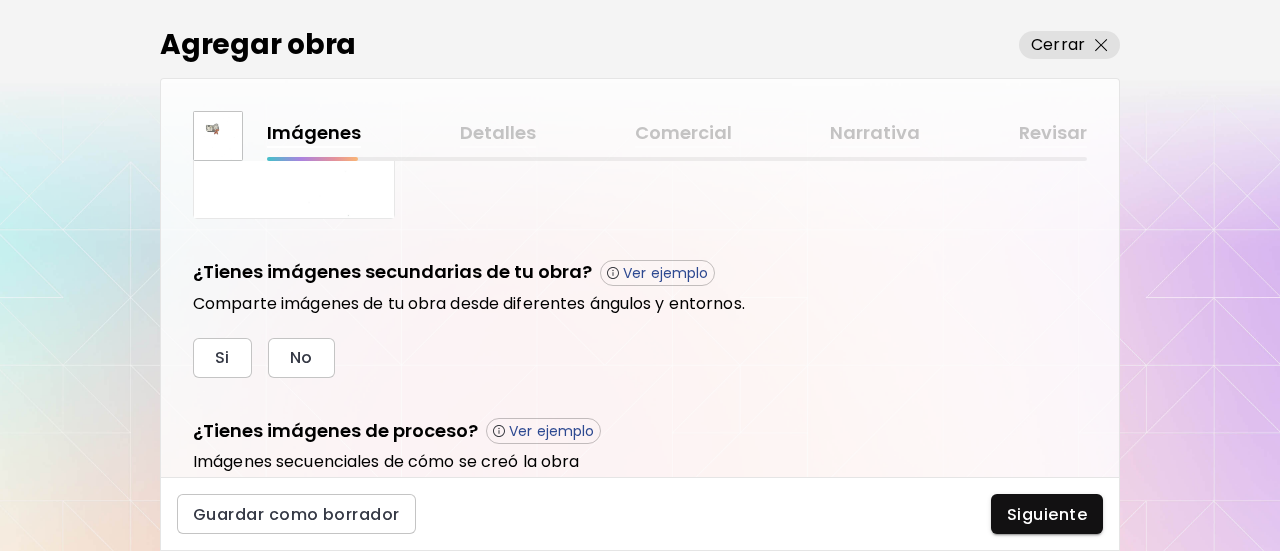 scroll, scrollTop: 739, scrollLeft: 0, axis: vertical 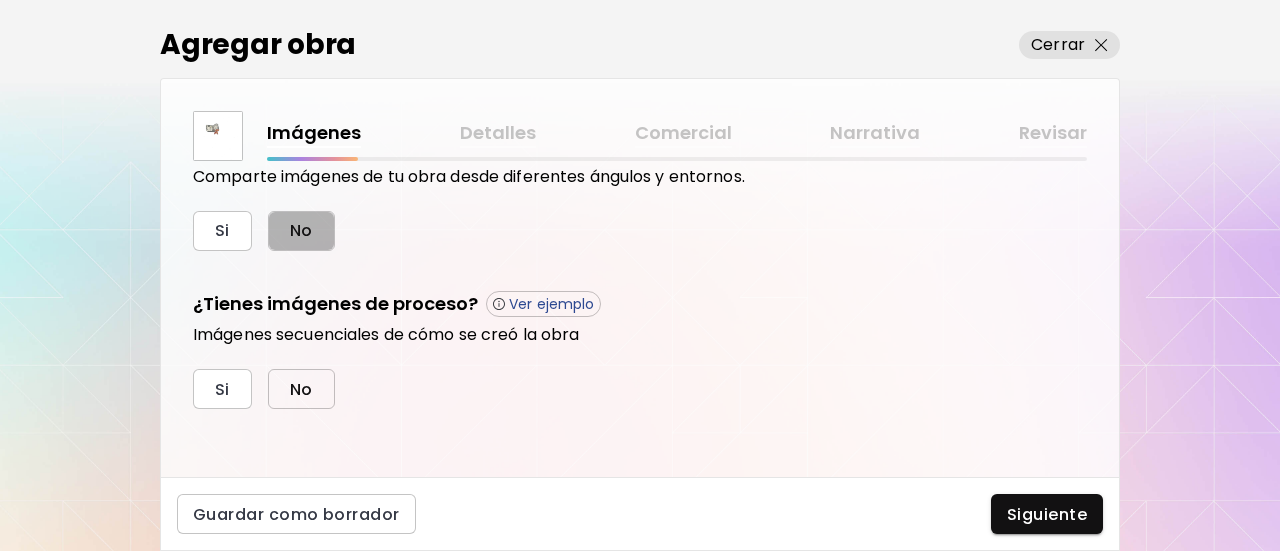 drag, startPoint x: 281, startPoint y: 231, endPoint x: 306, endPoint y: 385, distance: 156.01602 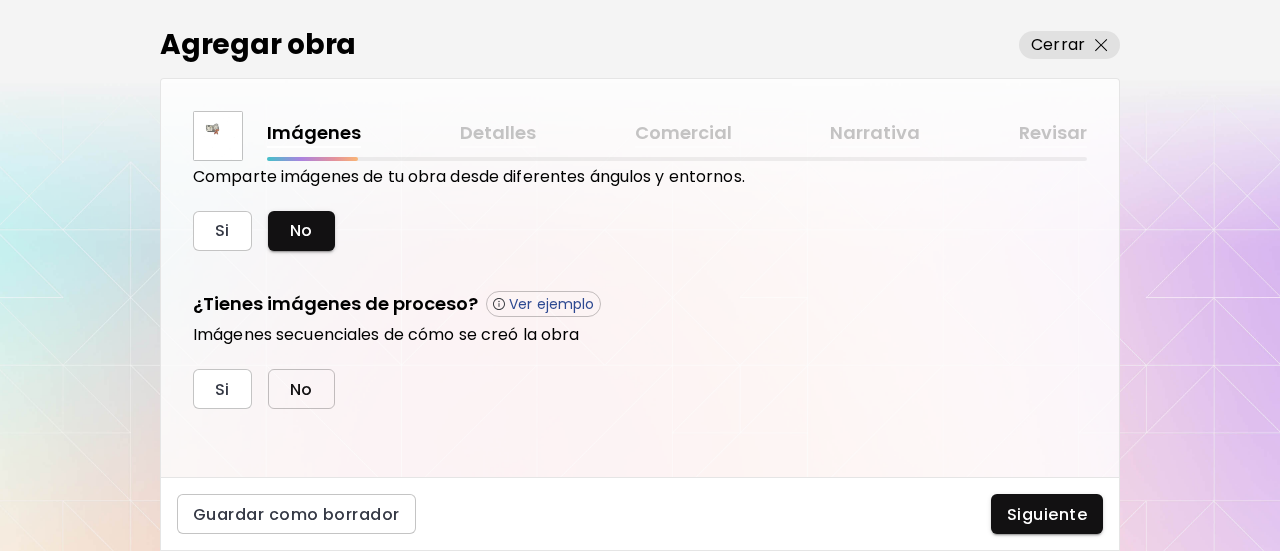 click on "No" at bounding box center [301, 389] 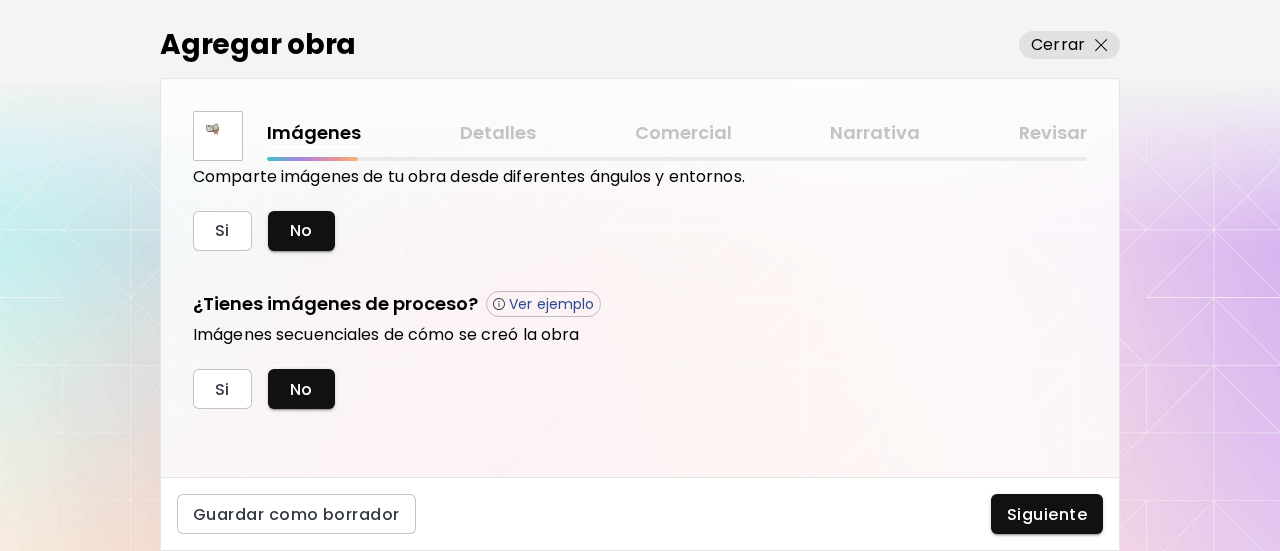 click on "Siguiente" at bounding box center [1047, 514] 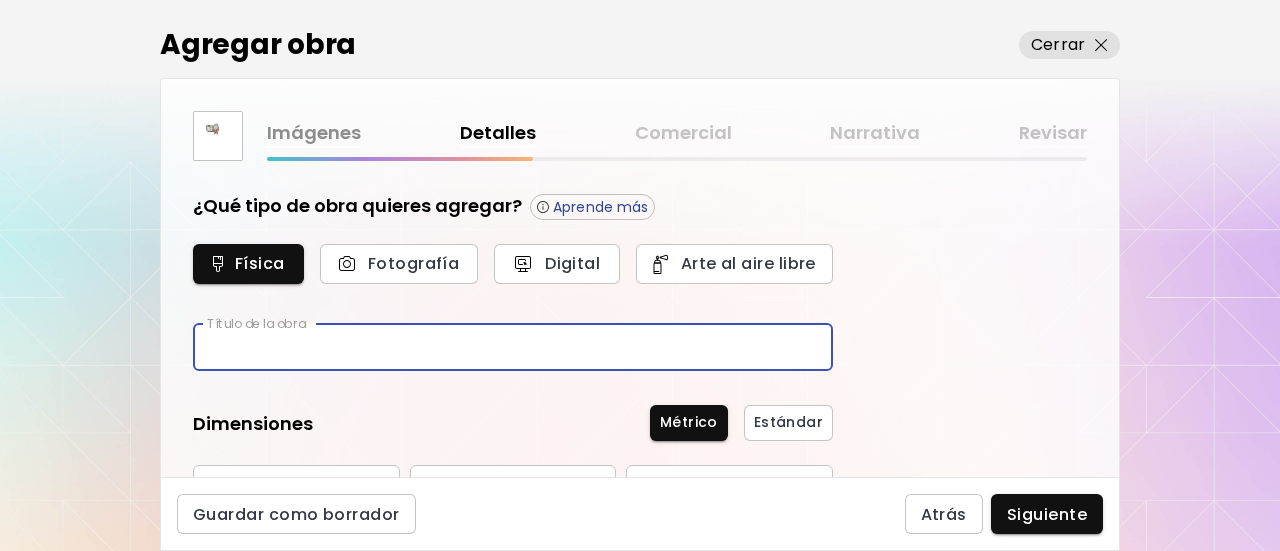click at bounding box center [513, 347] 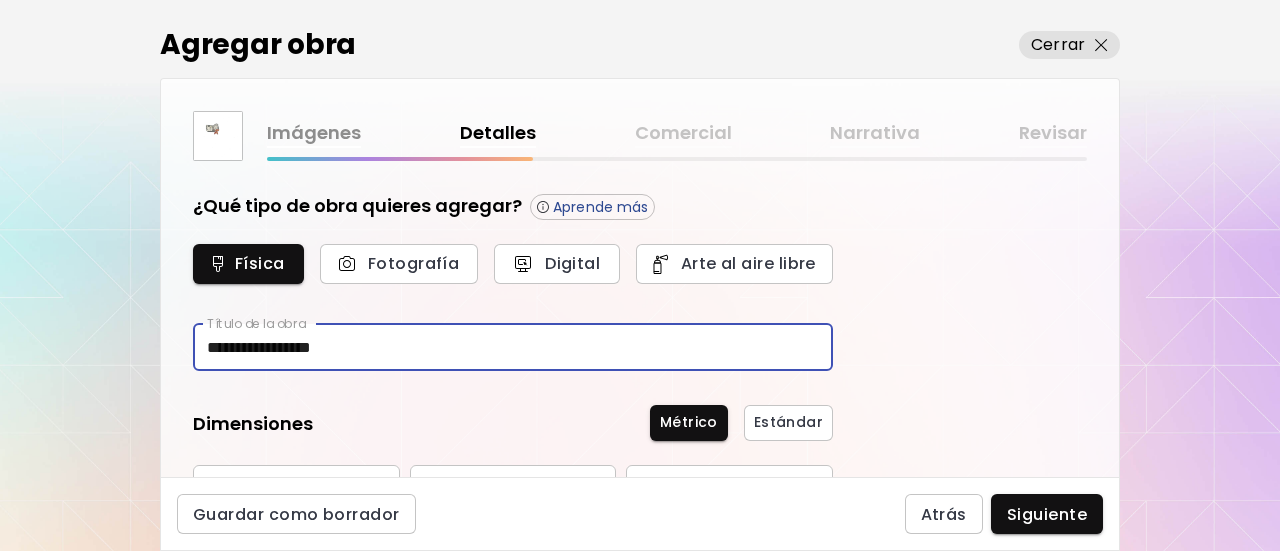 type on "**********" 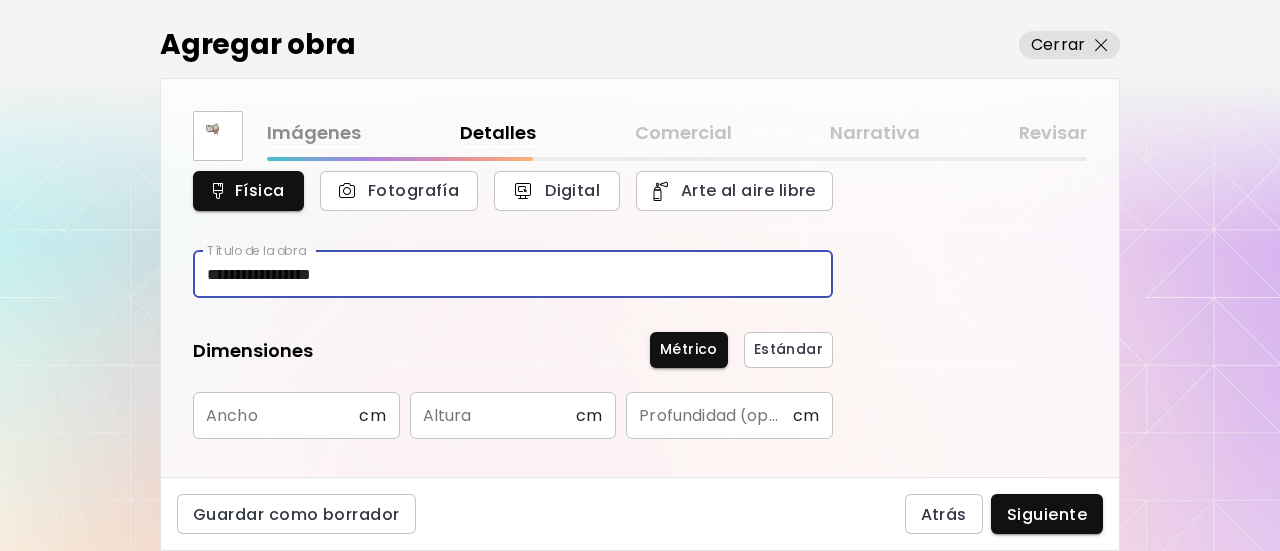 scroll, scrollTop: 100, scrollLeft: 0, axis: vertical 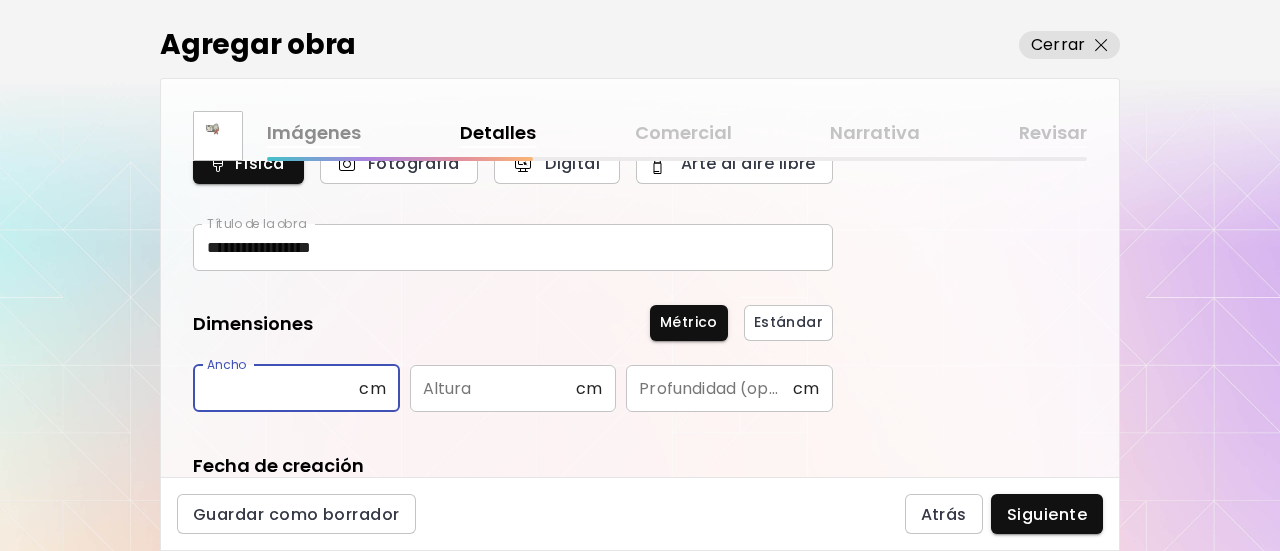 click at bounding box center [276, 388] 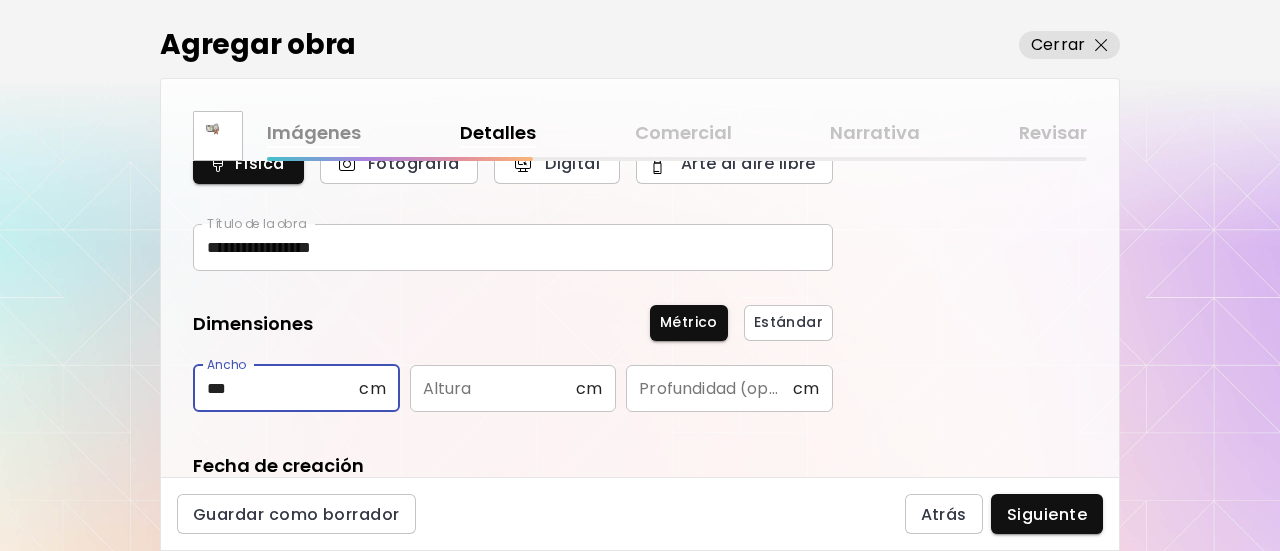 type on "***" 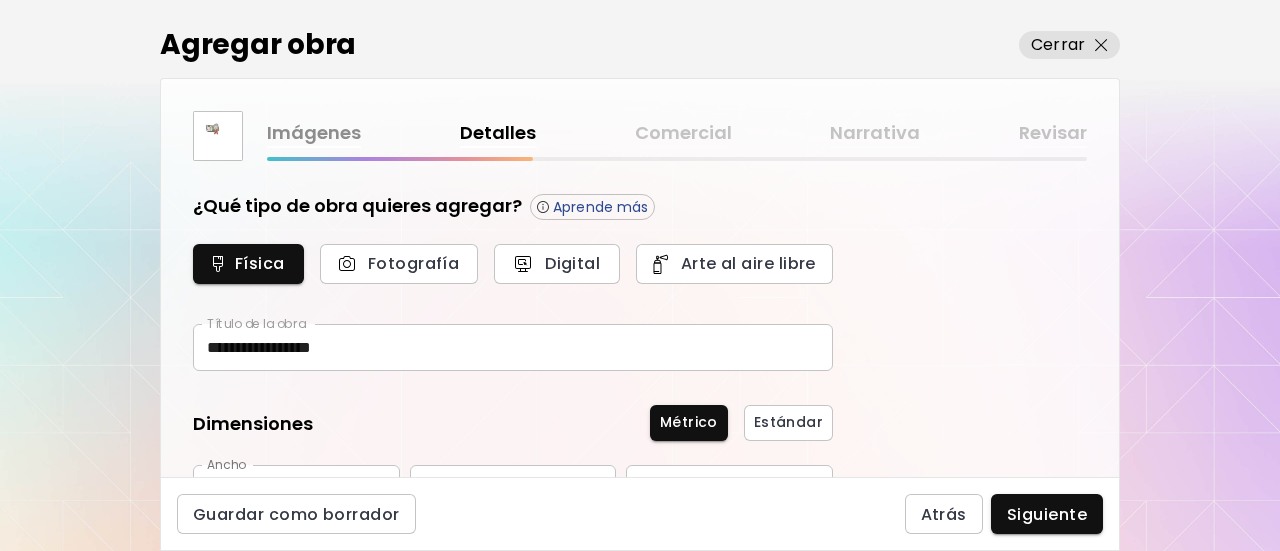 scroll, scrollTop: 200, scrollLeft: 0, axis: vertical 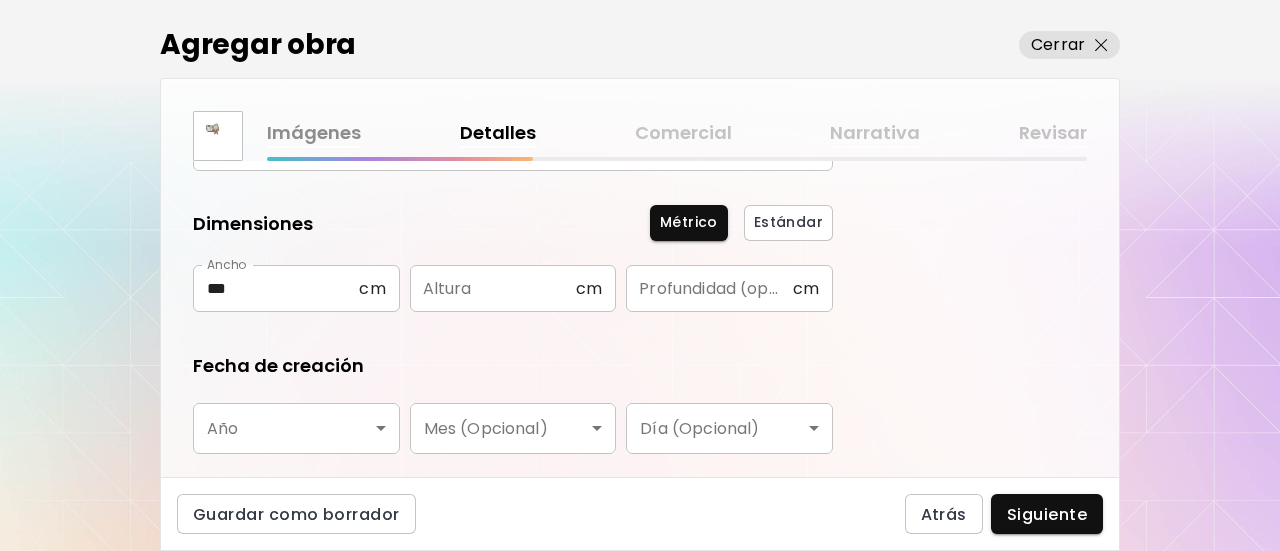click at bounding box center [493, 288] 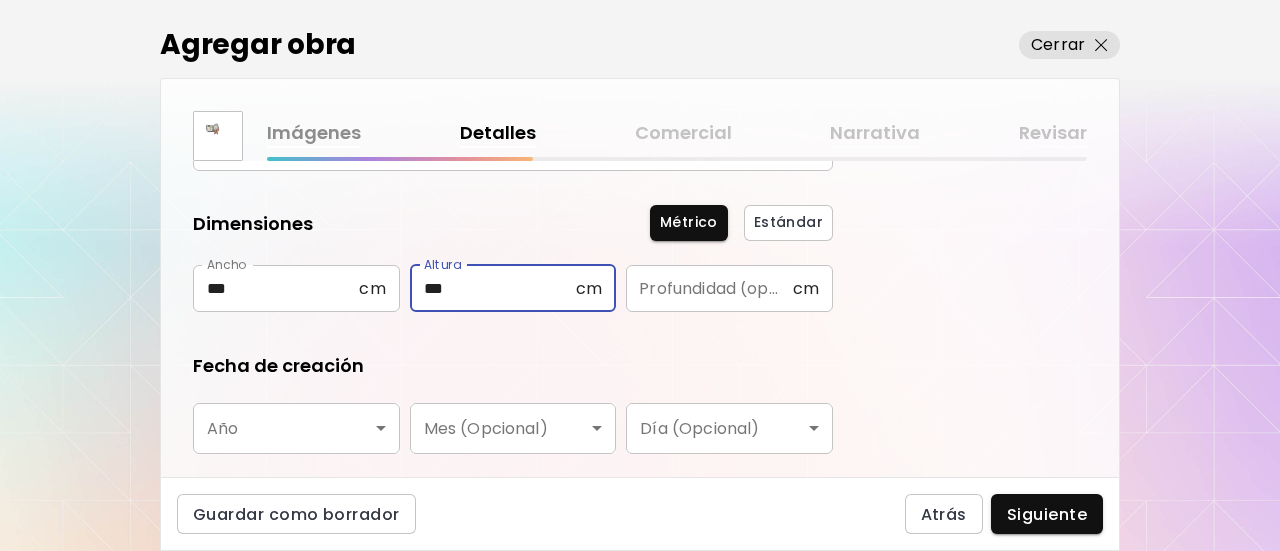 type on "***" 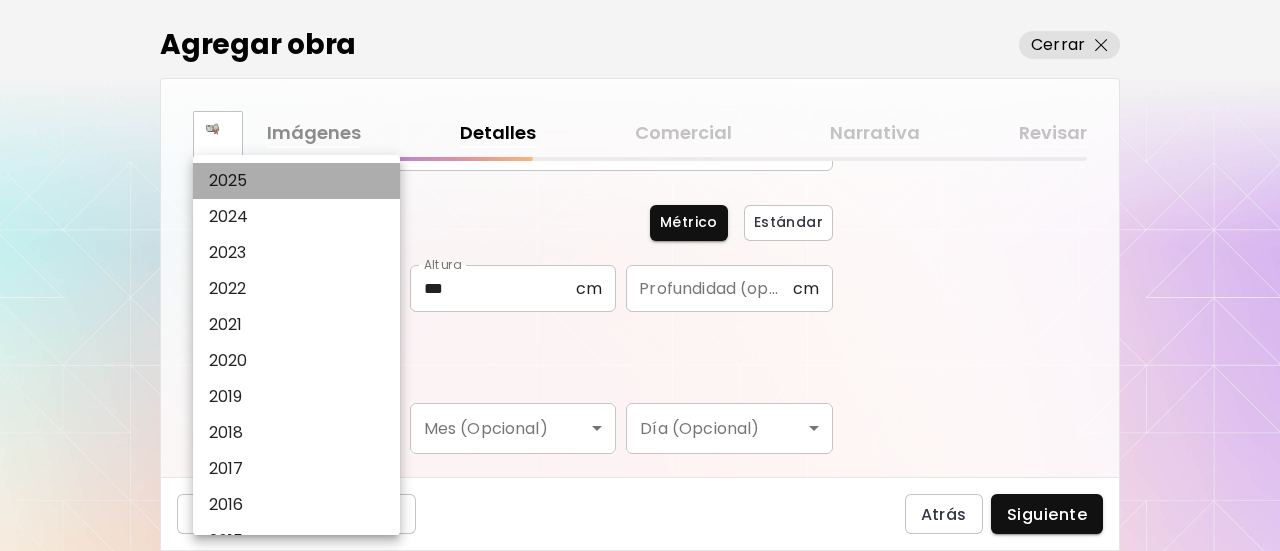 drag, startPoint x: 275, startPoint y: 191, endPoint x: 401, endPoint y: 337, distance: 192.85228 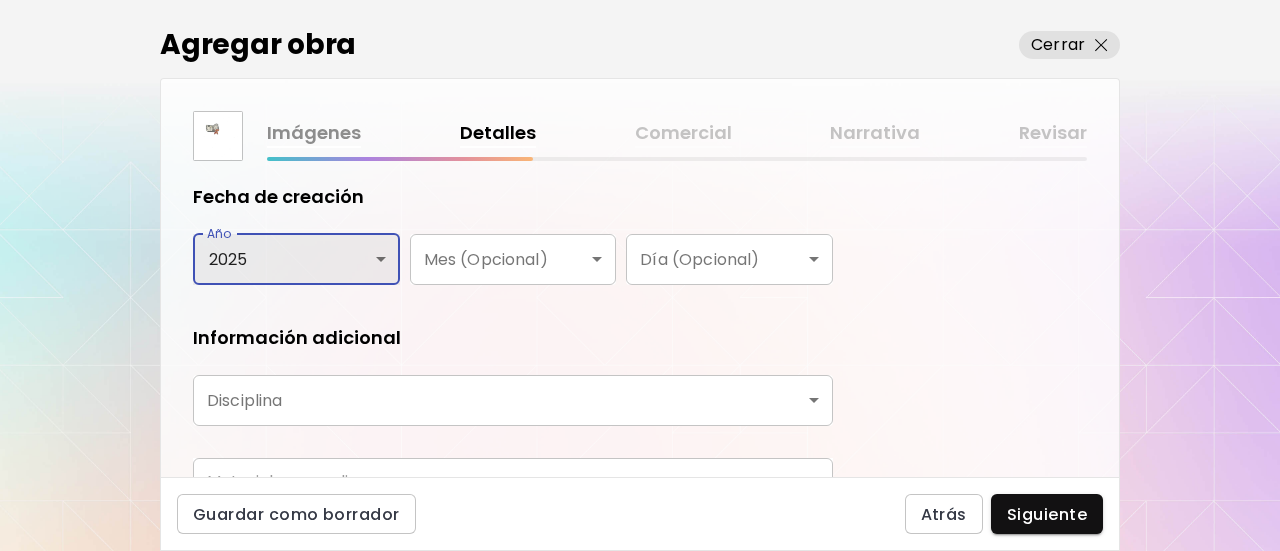 scroll, scrollTop: 400, scrollLeft: 0, axis: vertical 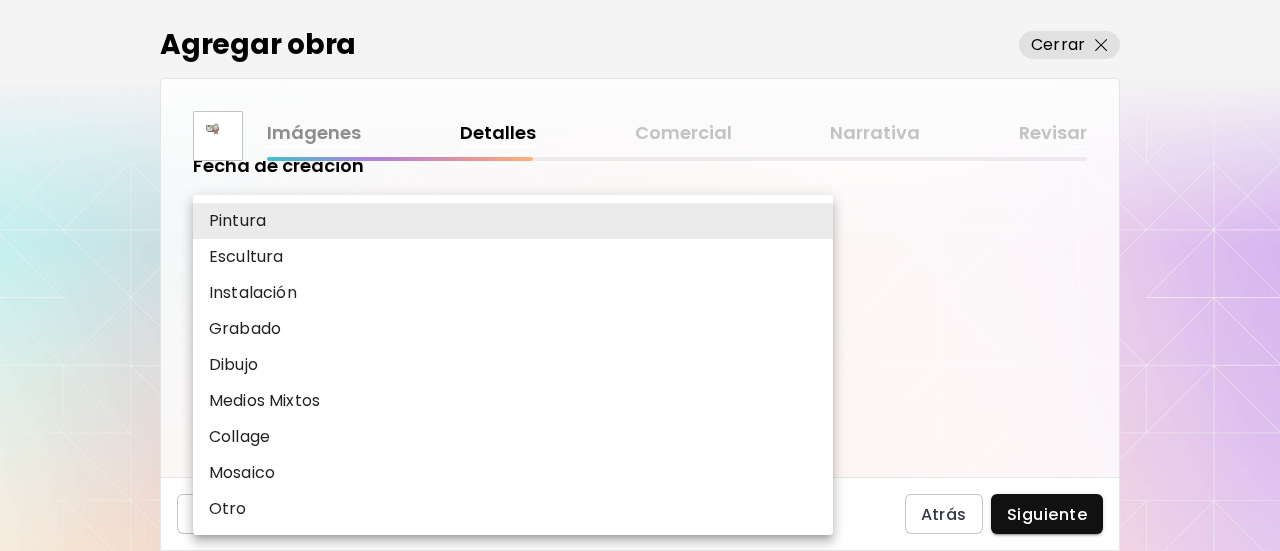 click on "**********" at bounding box center (640, 275) 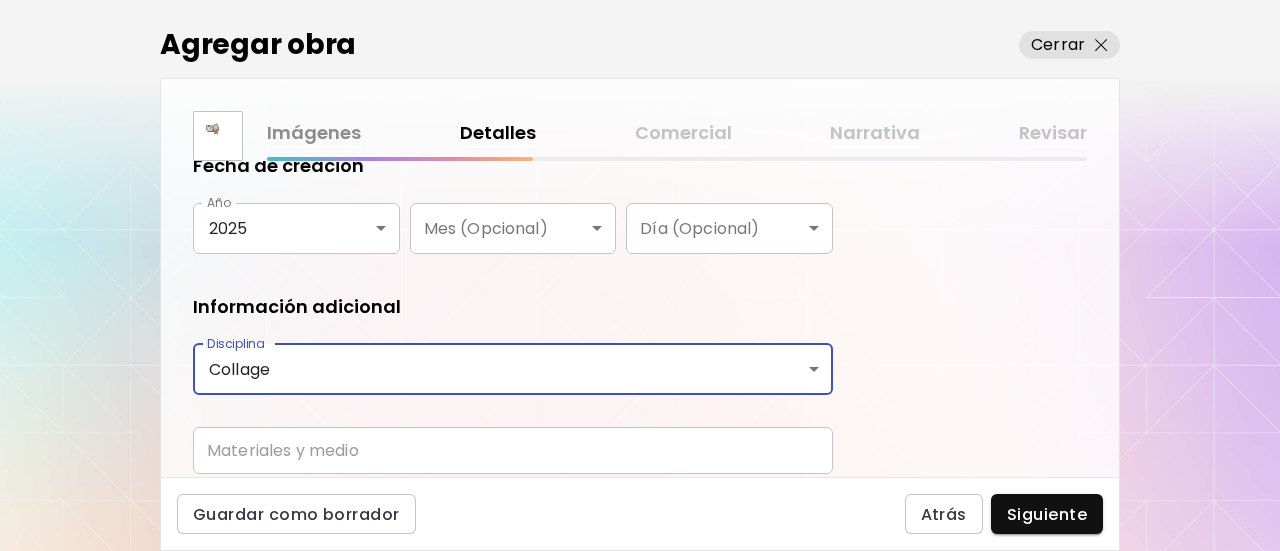 click at bounding box center (513, 450) 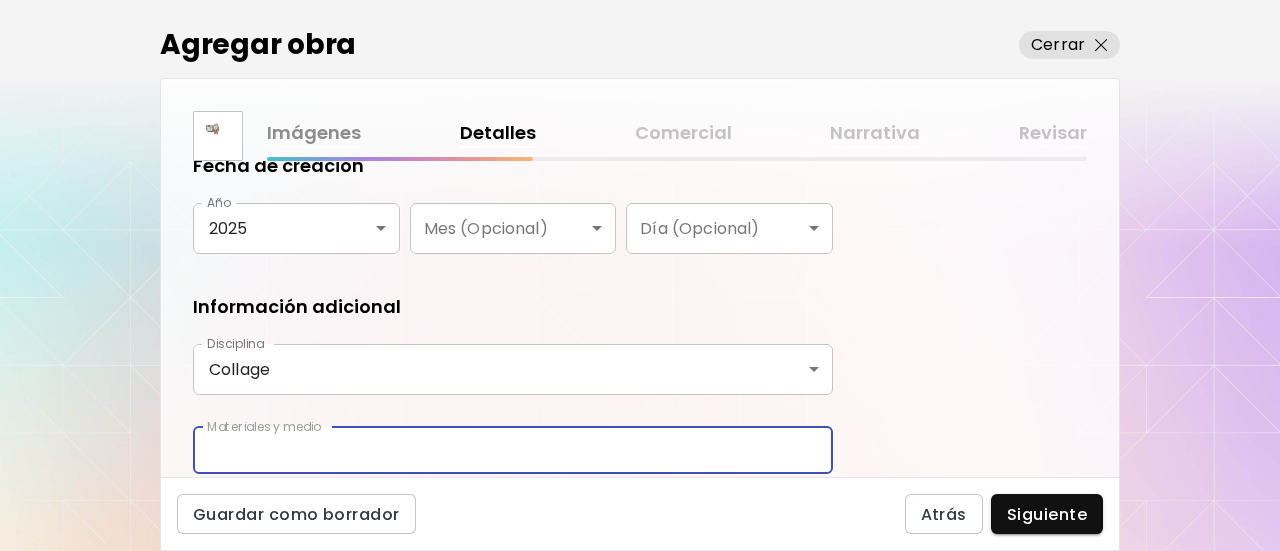 type on "**********" 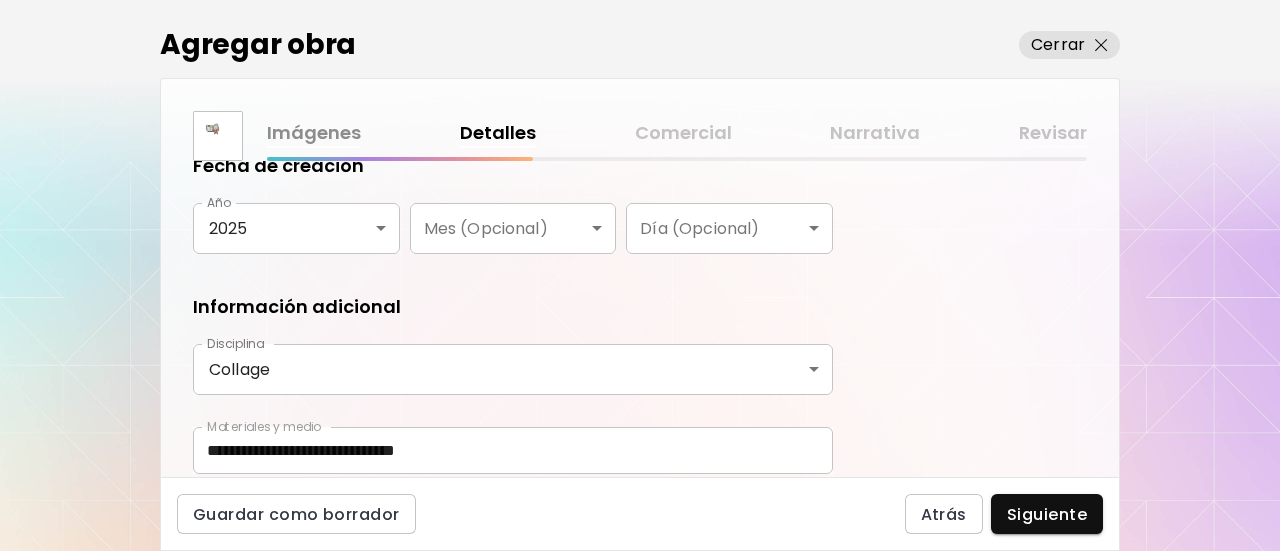 click on "**********" at bounding box center [640, 319] 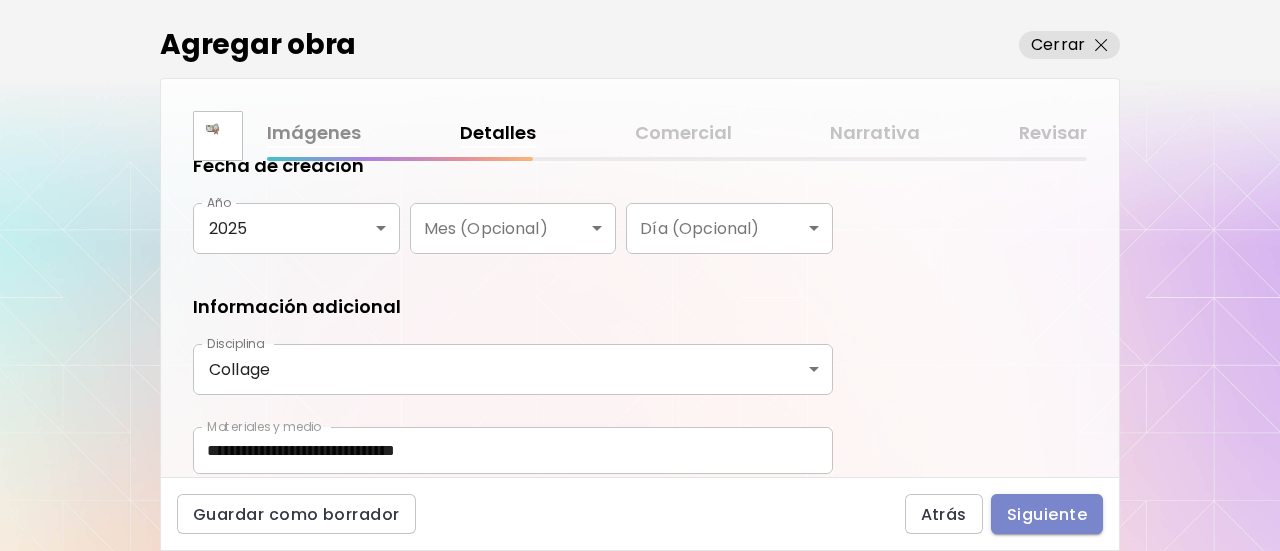 click on "Siguiente" at bounding box center (1047, 514) 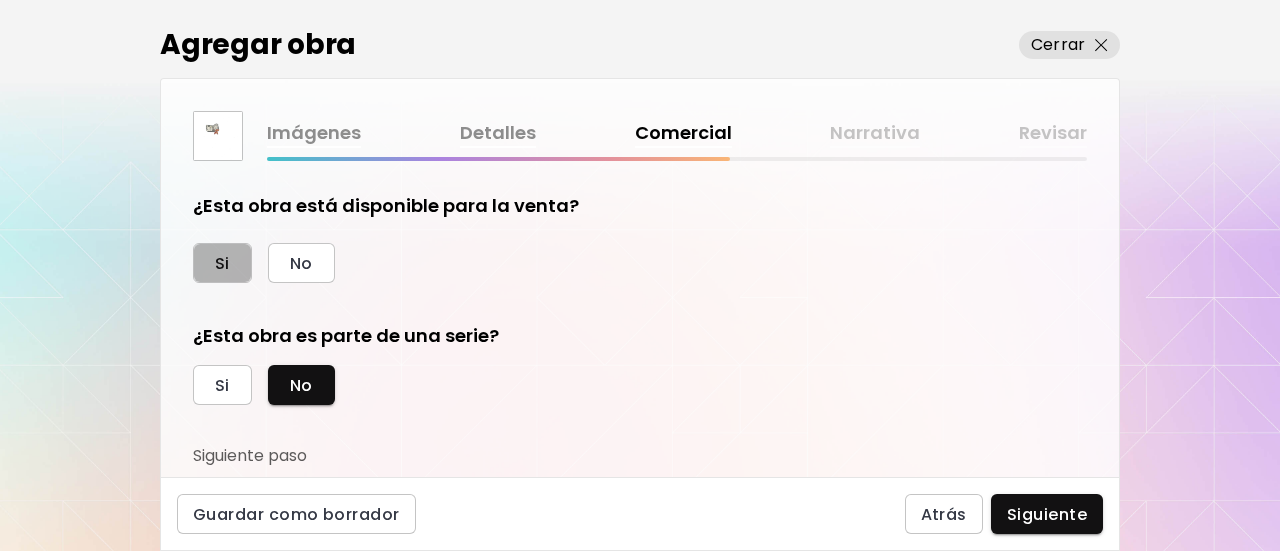 click on "Si" at bounding box center (222, 263) 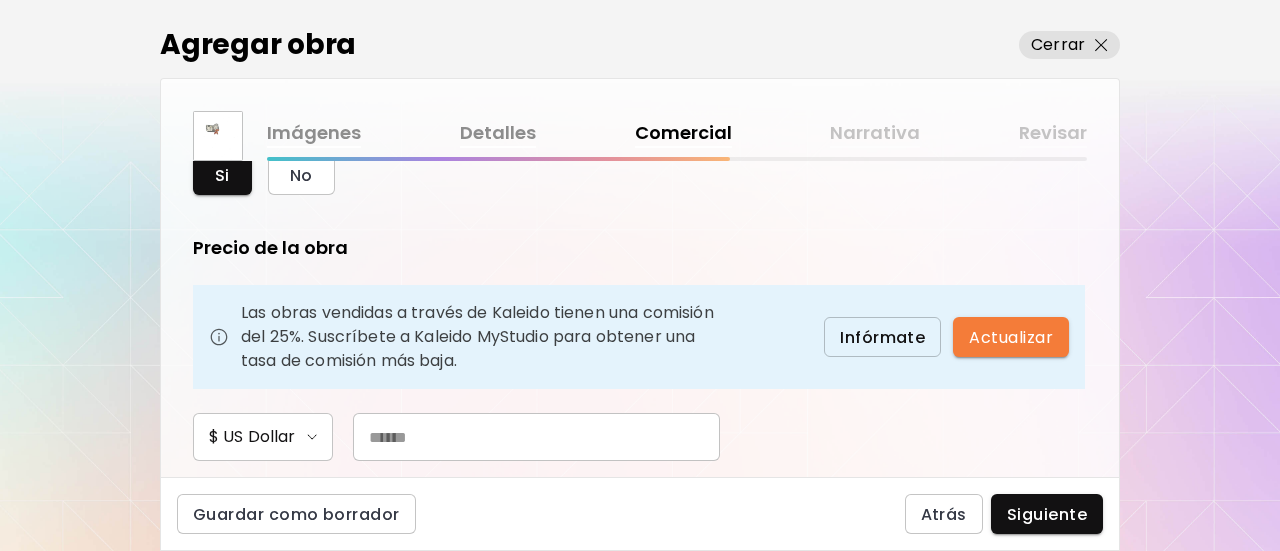 scroll, scrollTop: 300, scrollLeft: 0, axis: vertical 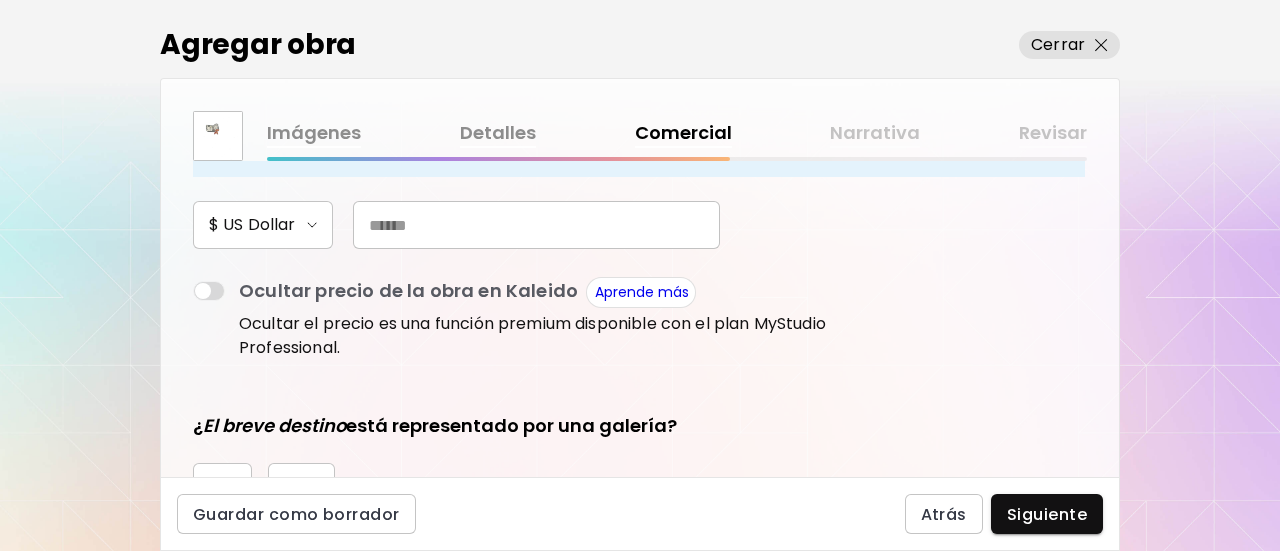 click at bounding box center (536, 225) 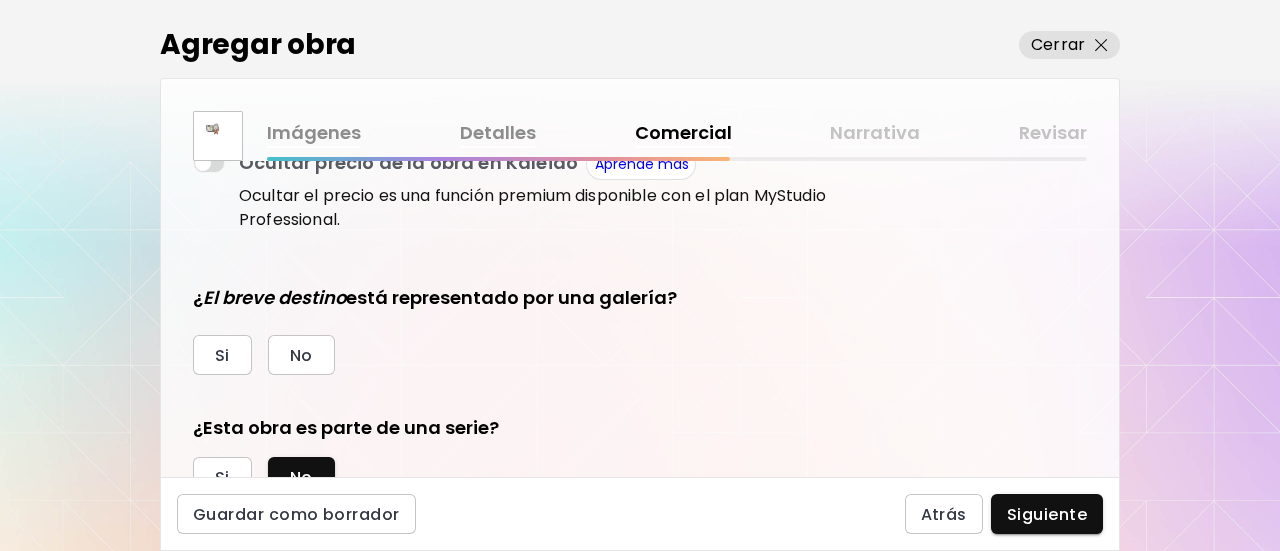 scroll, scrollTop: 500, scrollLeft: 0, axis: vertical 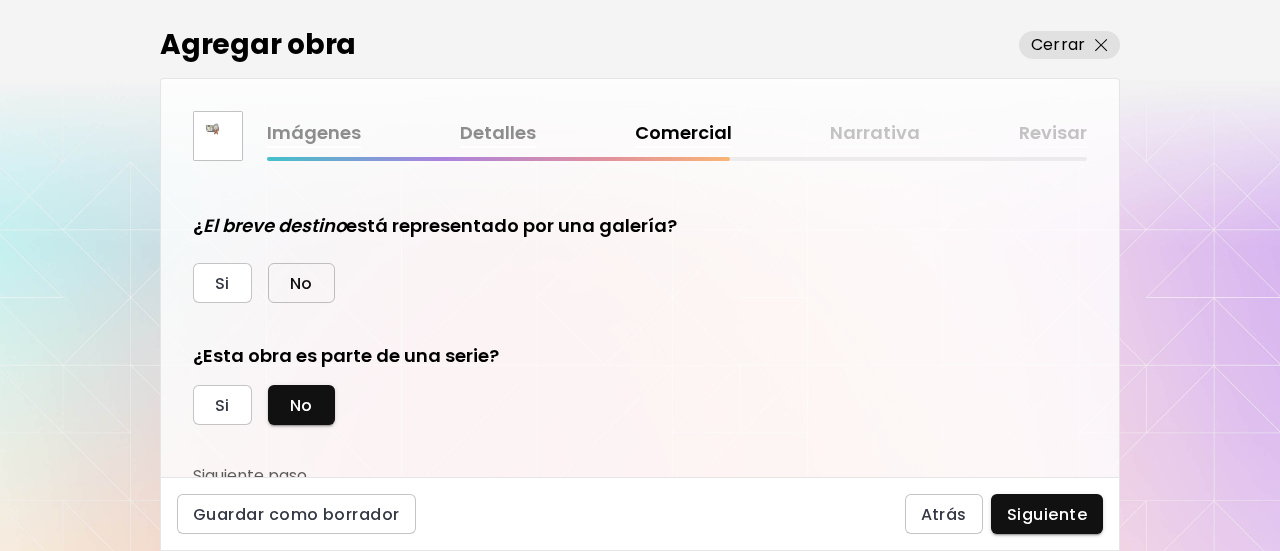 click on "No" at bounding box center [301, 283] 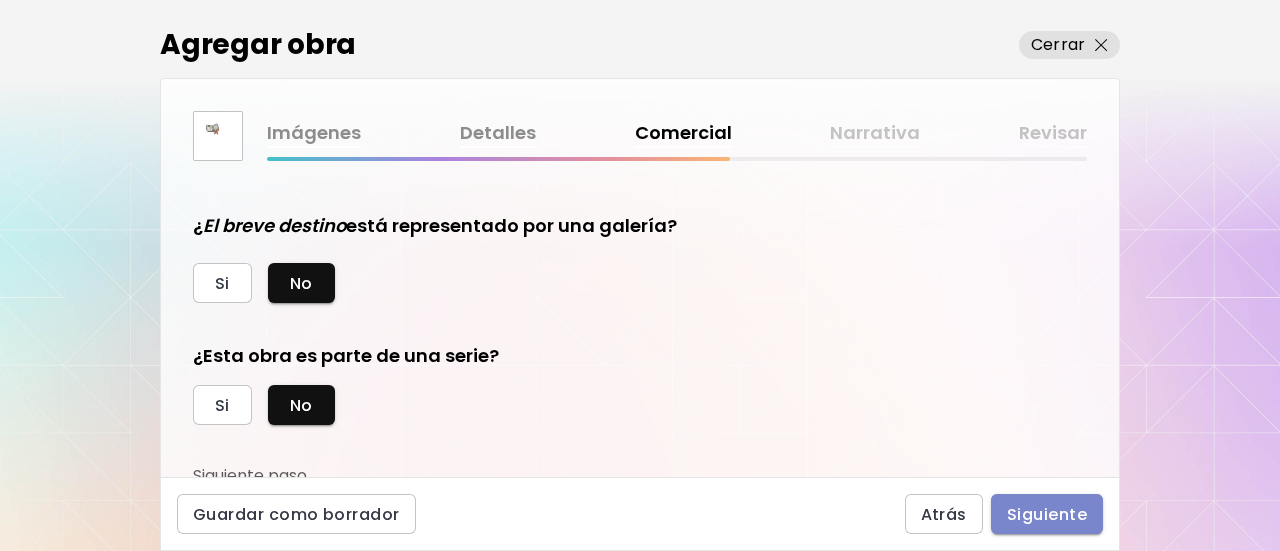 click on "Siguiente" at bounding box center [1047, 514] 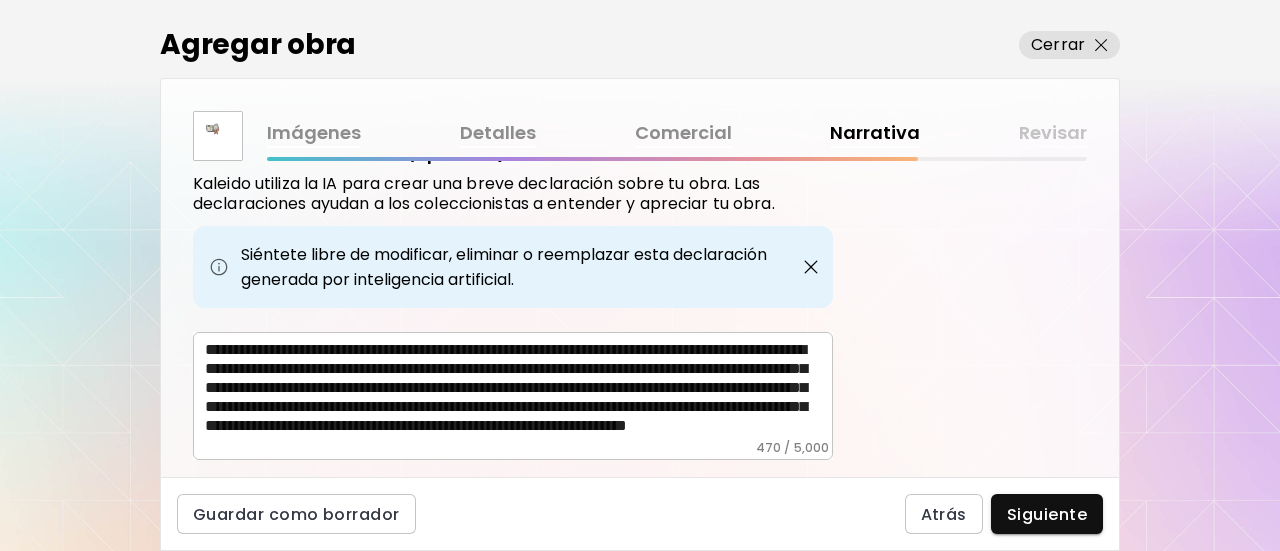 scroll, scrollTop: 700, scrollLeft: 0, axis: vertical 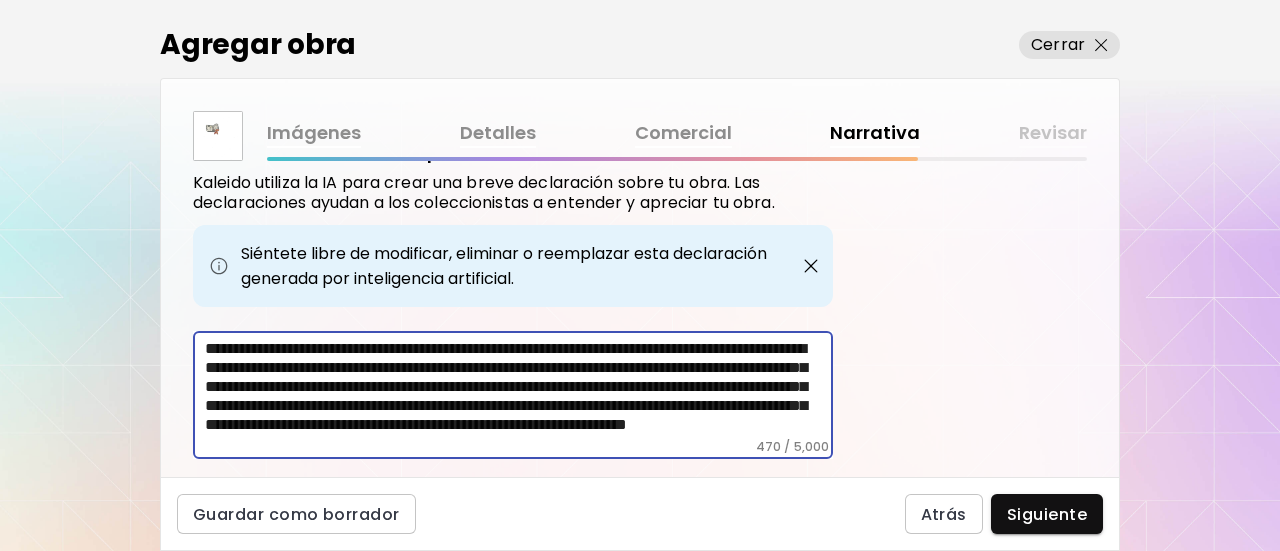drag, startPoint x: 706, startPoint y: 392, endPoint x: 480, endPoint y: 356, distance: 228.84929 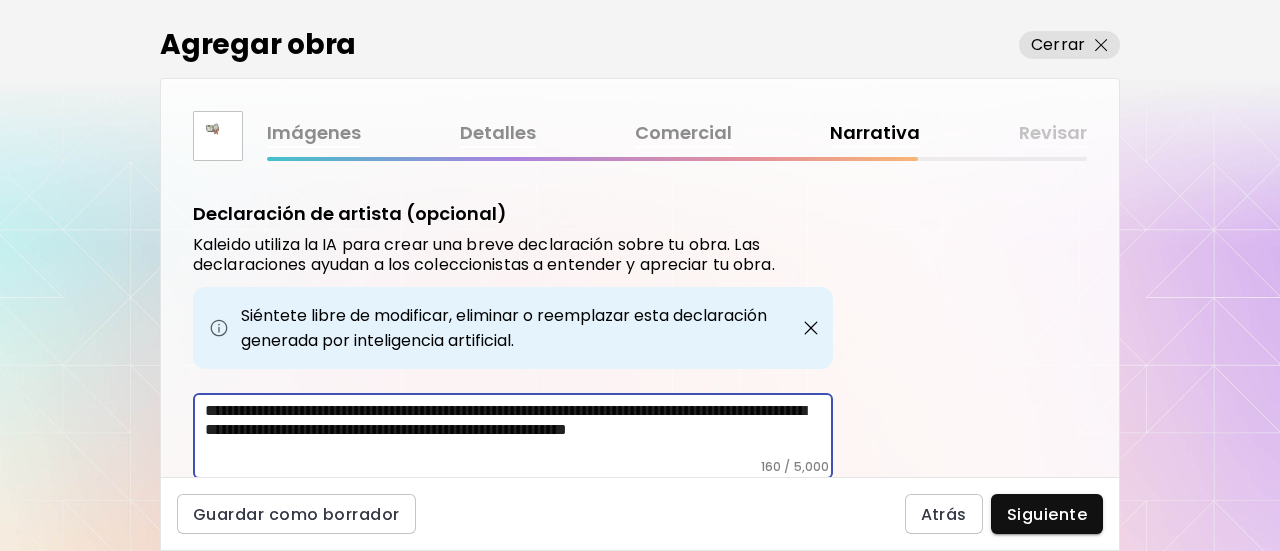 scroll, scrollTop: 595, scrollLeft: 0, axis: vertical 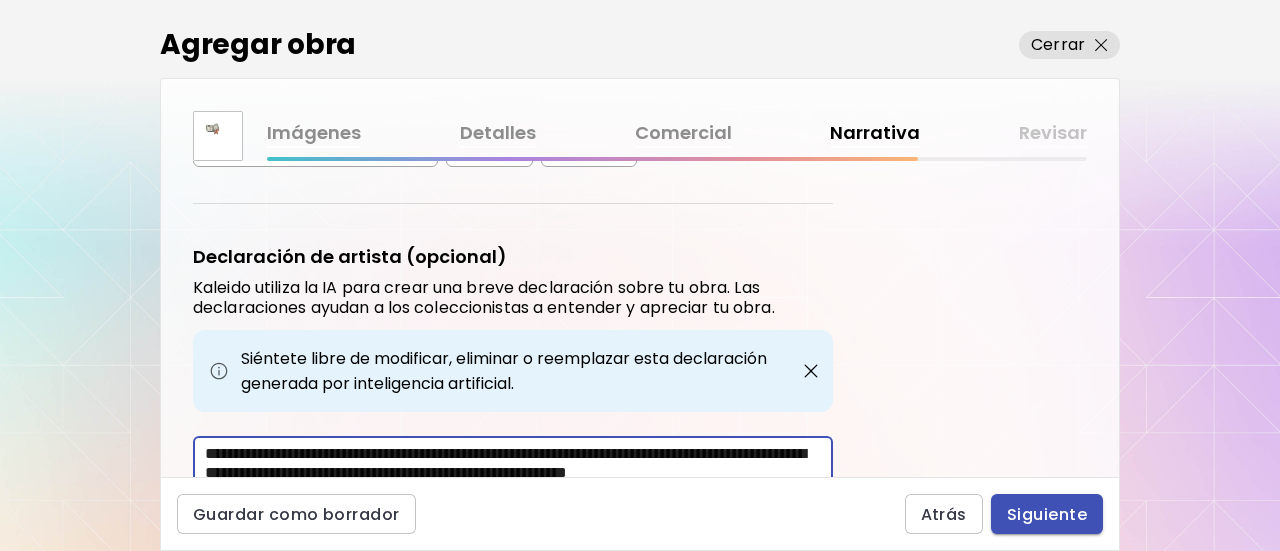 type on "**********" 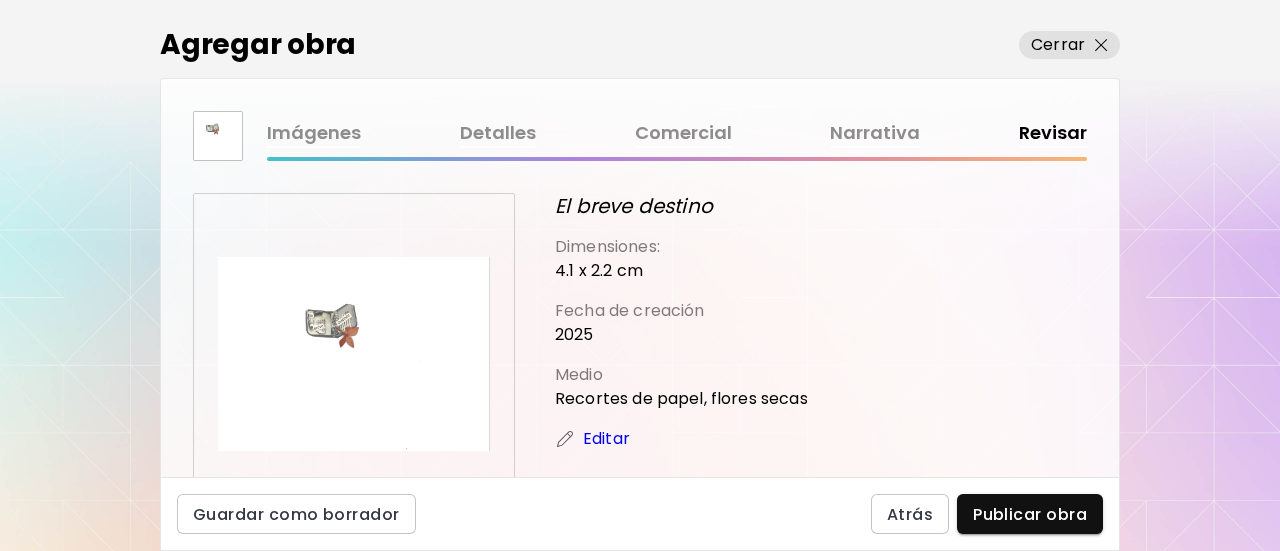 click on "Publicar obra" at bounding box center [1030, 514] 